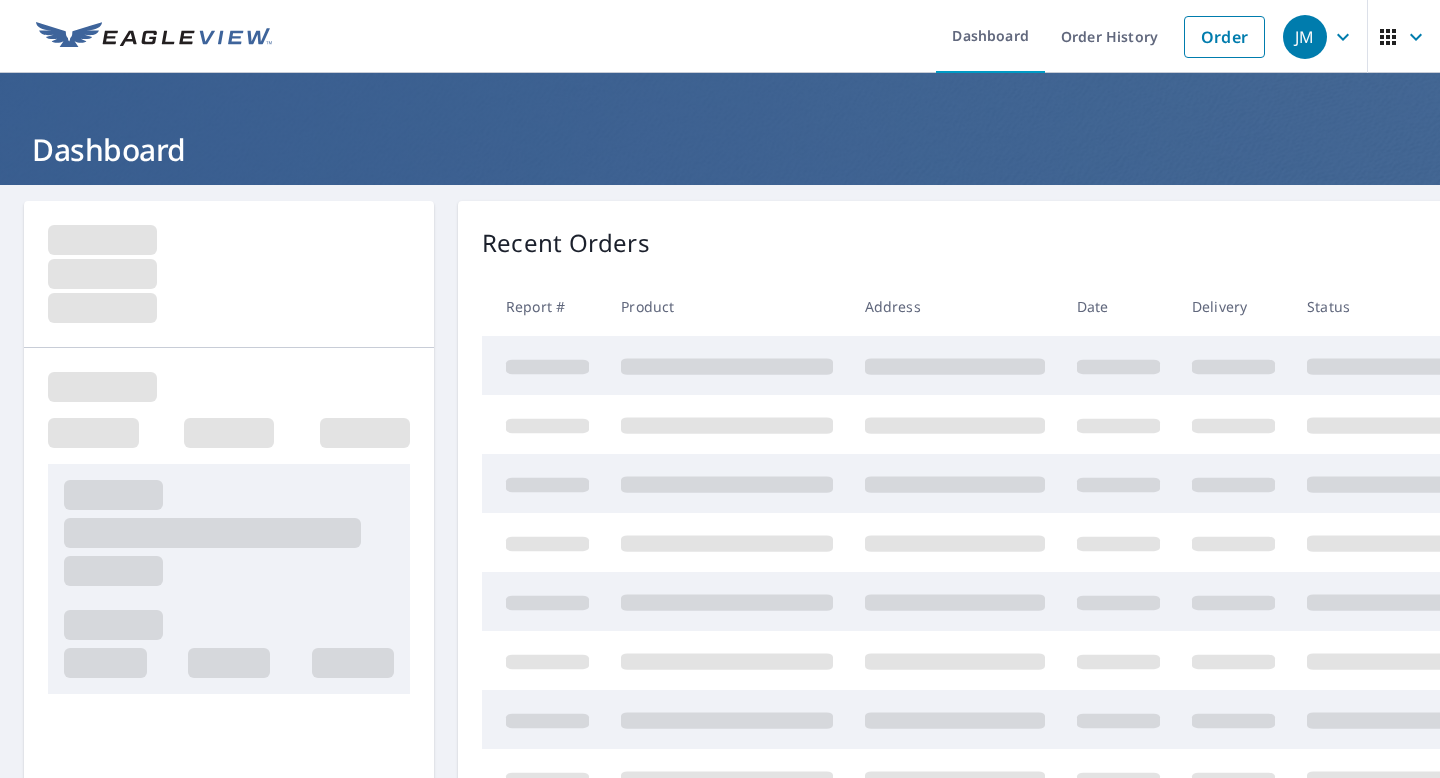 scroll, scrollTop: 0, scrollLeft: 0, axis: both 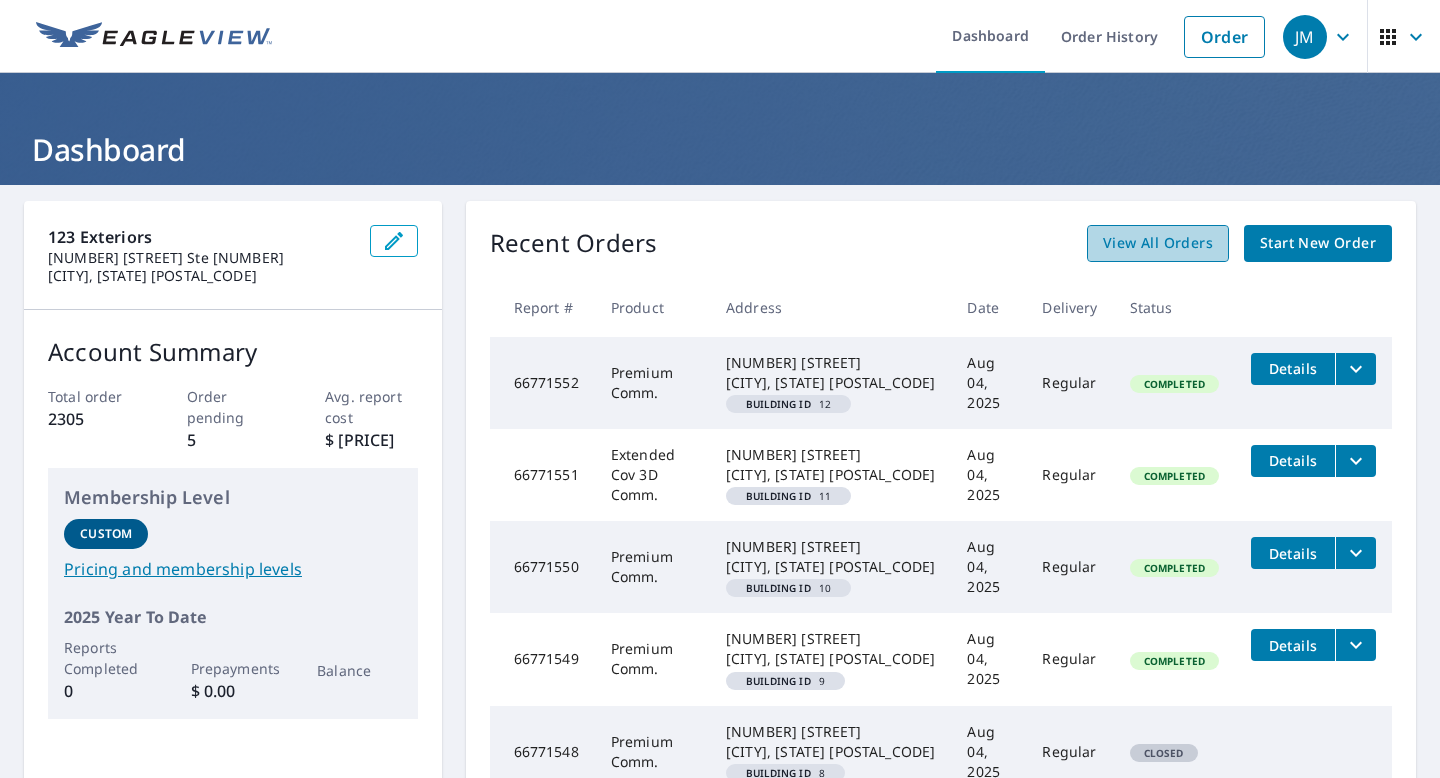 click on "View All Orders" at bounding box center [1158, 243] 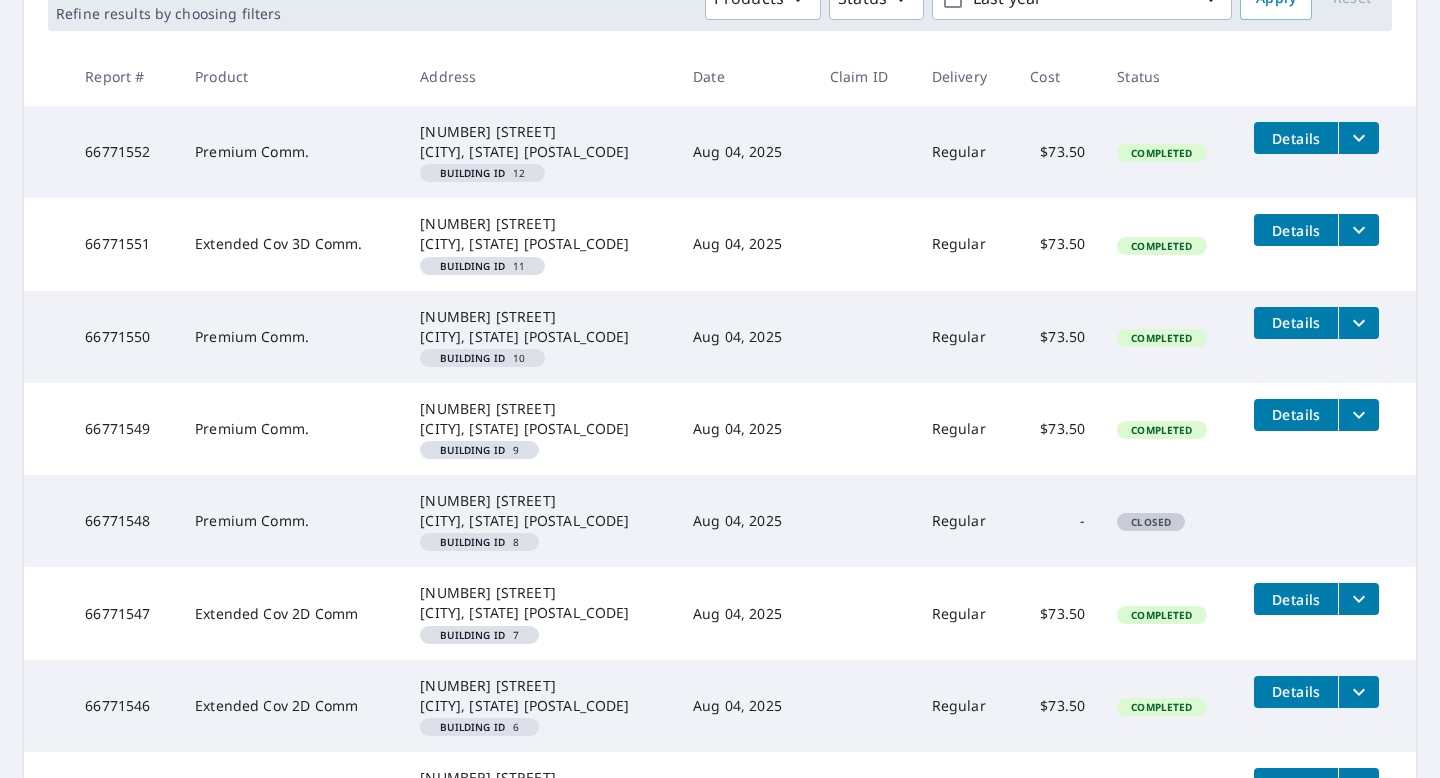 scroll, scrollTop: 735, scrollLeft: 0, axis: vertical 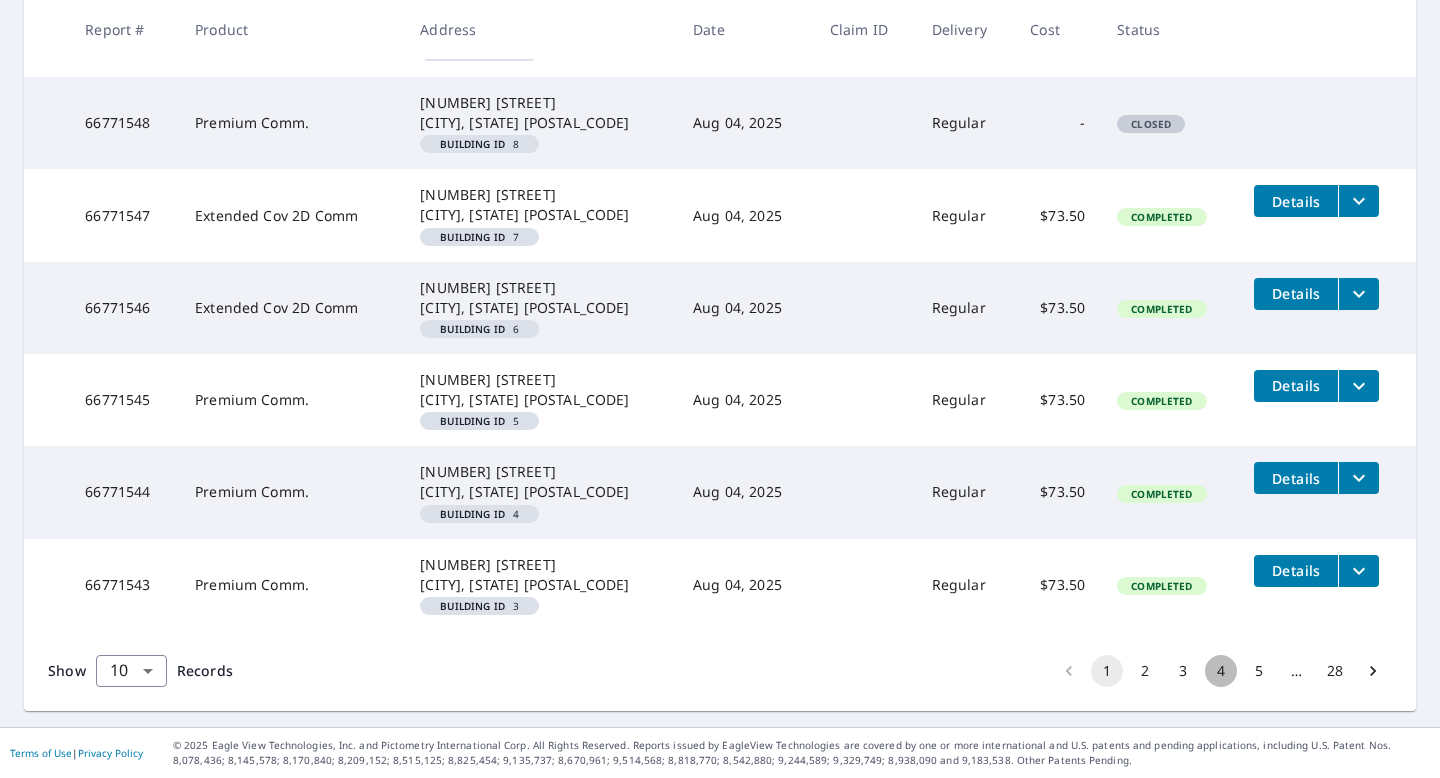 click on "4" at bounding box center (1221, 671) 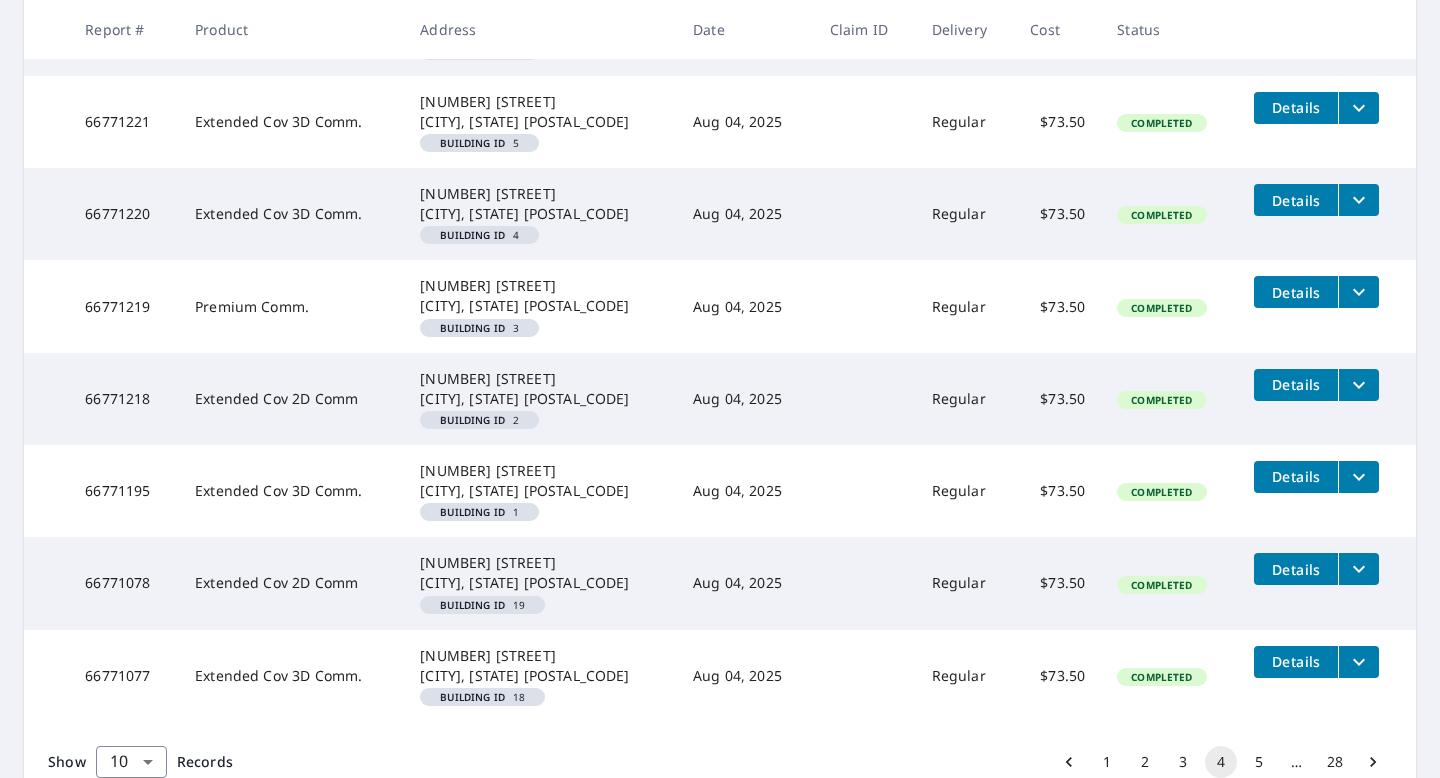 scroll, scrollTop: 735, scrollLeft: 0, axis: vertical 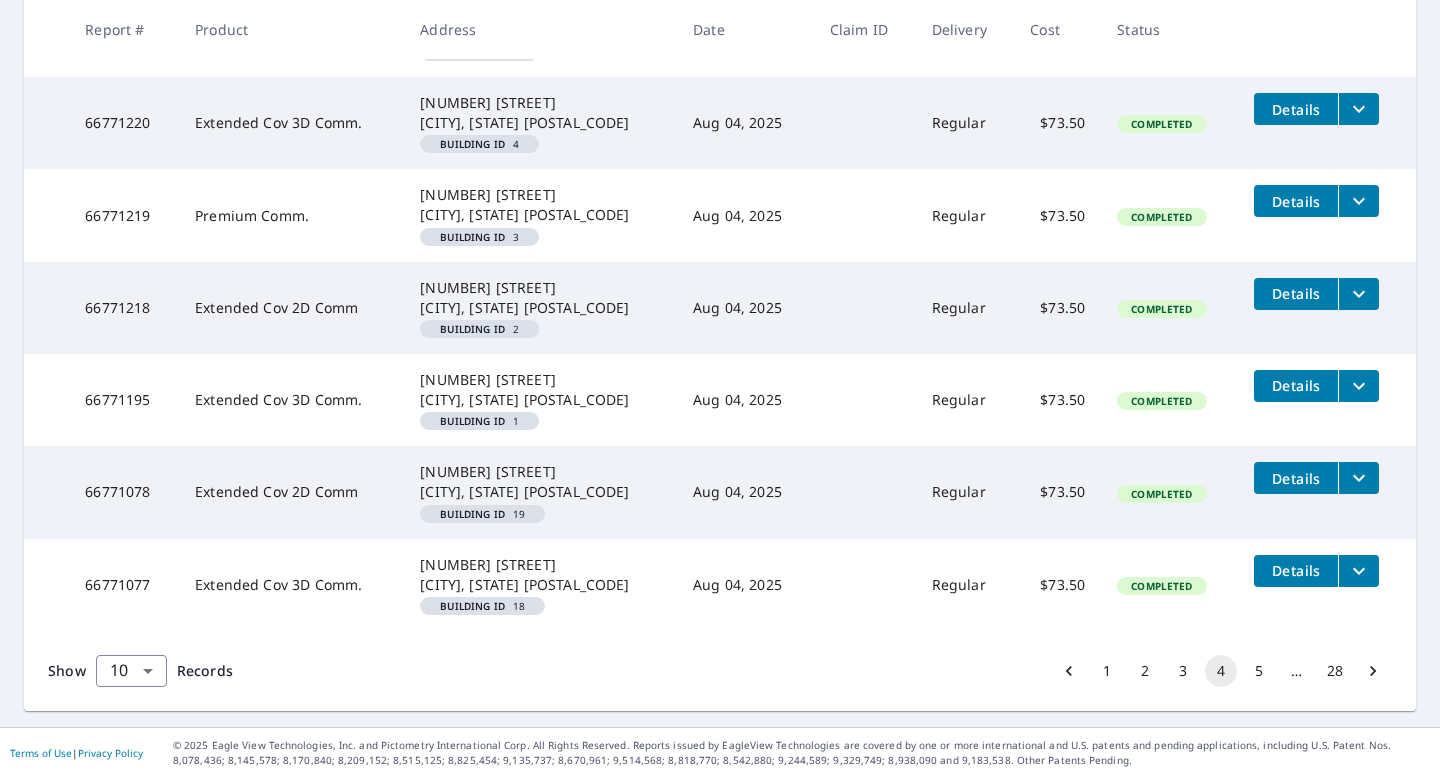 click on "5" at bounding box center [1259, 671] 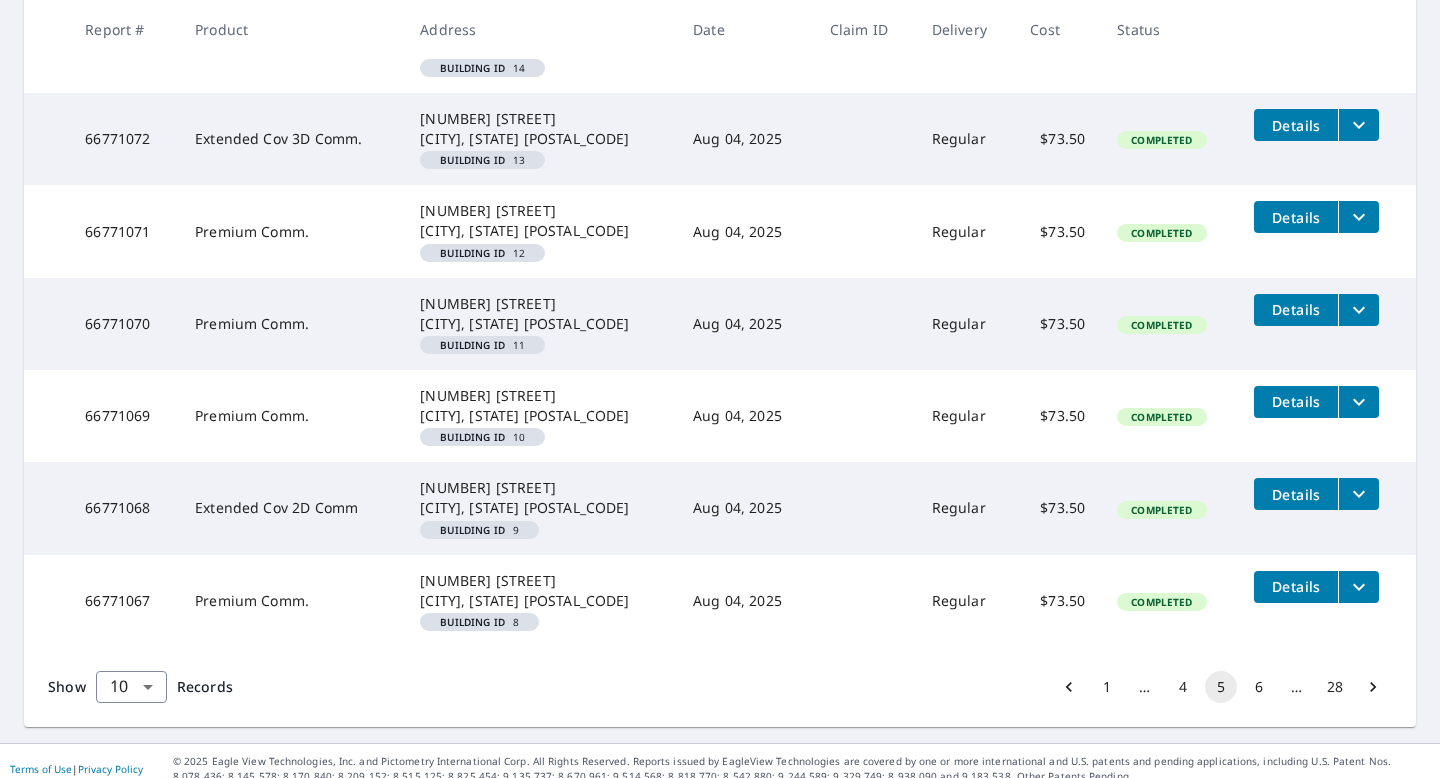 scroll, scrollTop: 735, scrollLeft: 0, axis: vertical 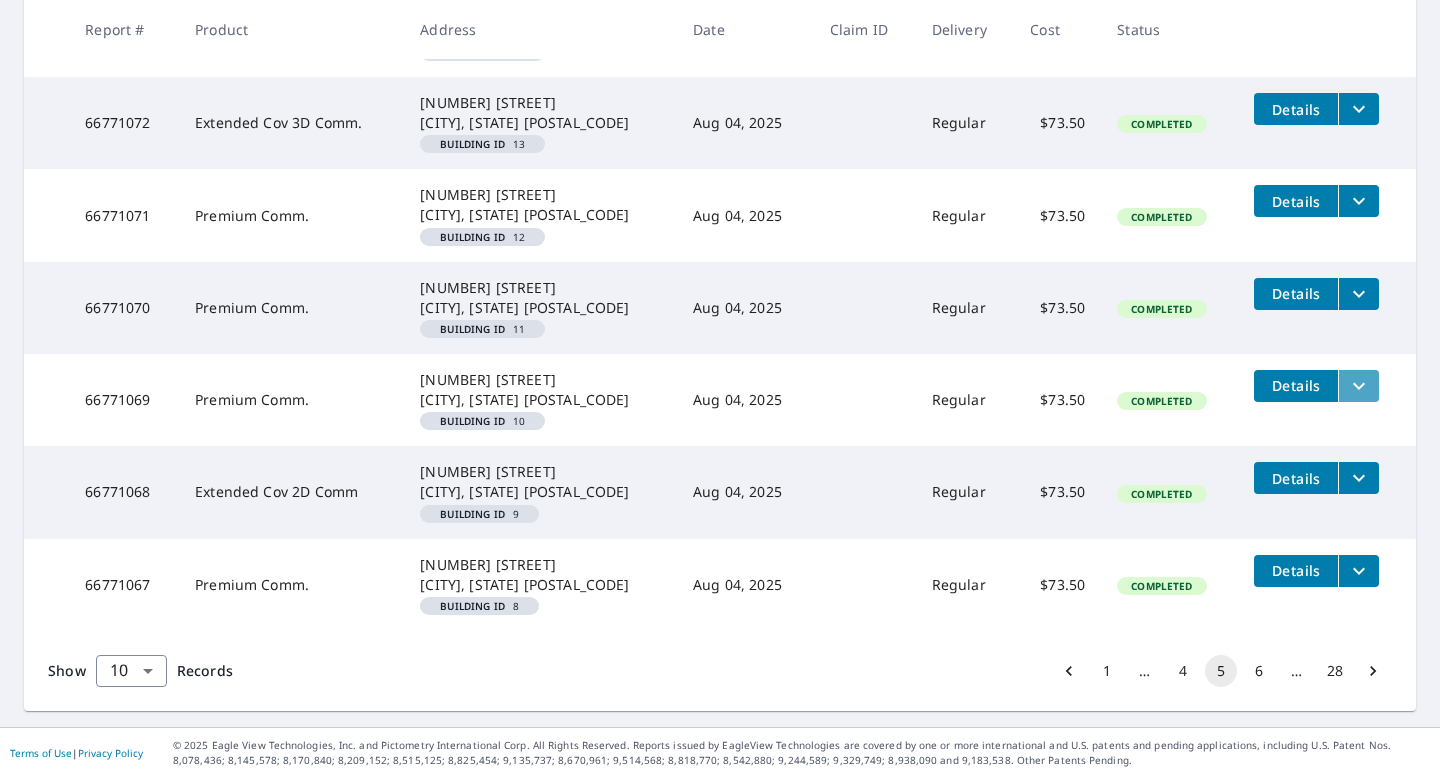 click 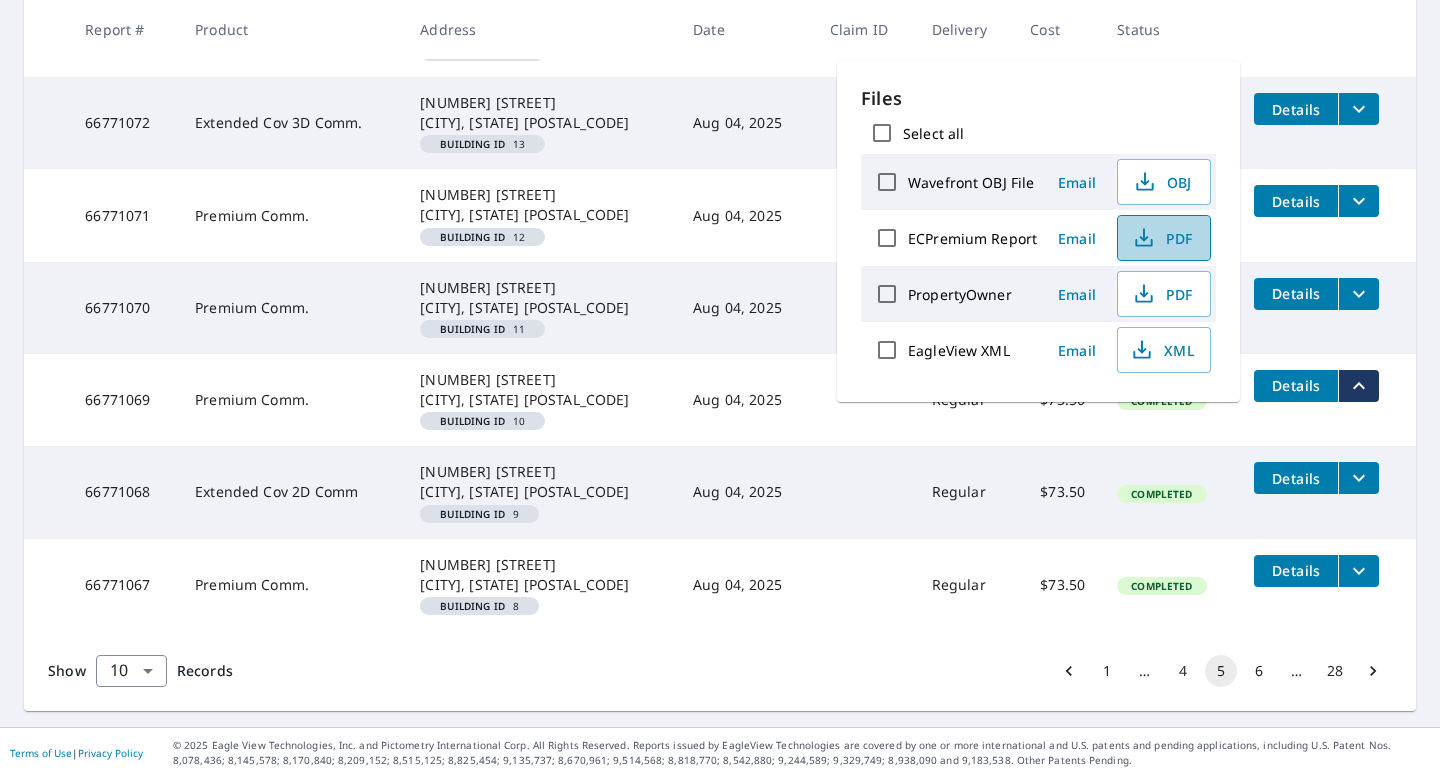 click 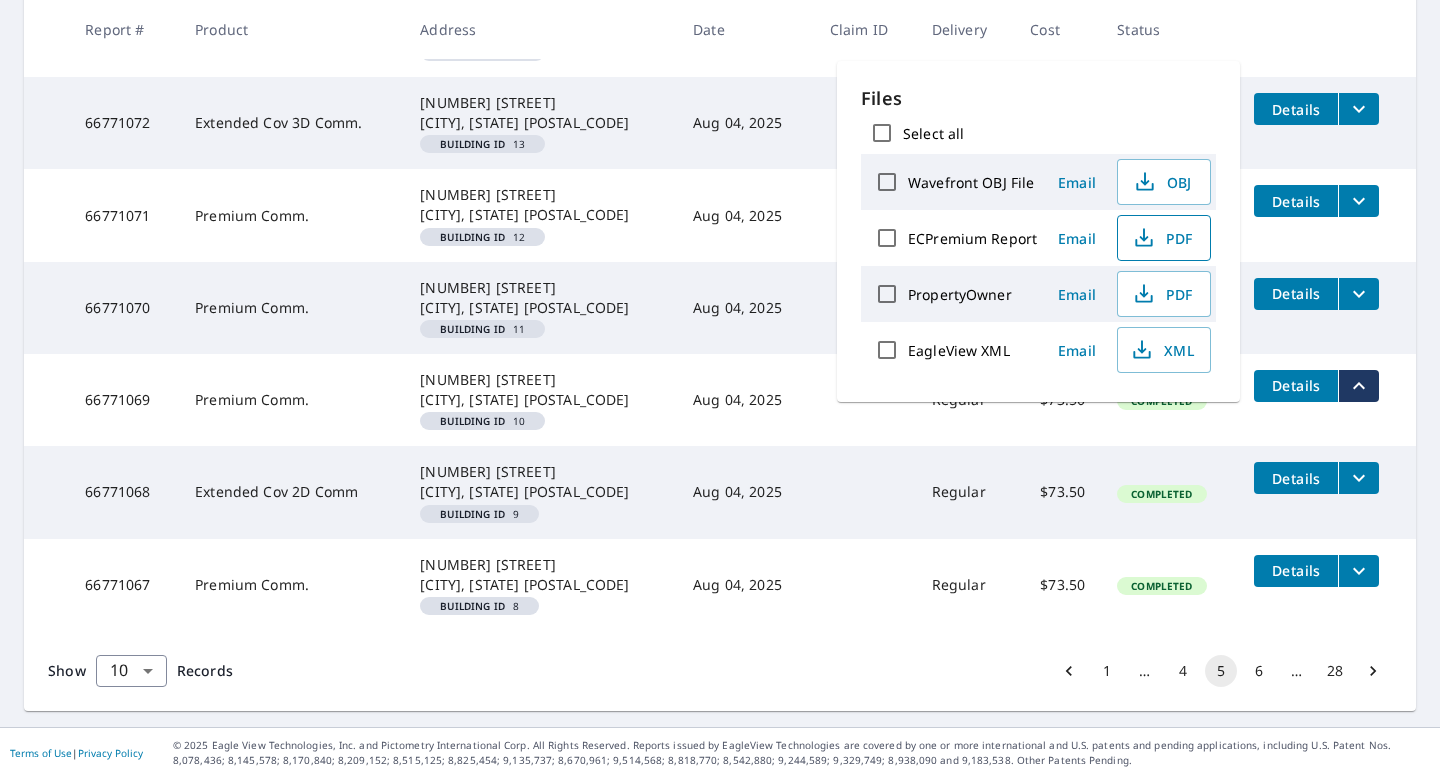 click on "Show 10 10 ​ Records 1 … 4 5 6 … 28" at bounding box center (720, 671) 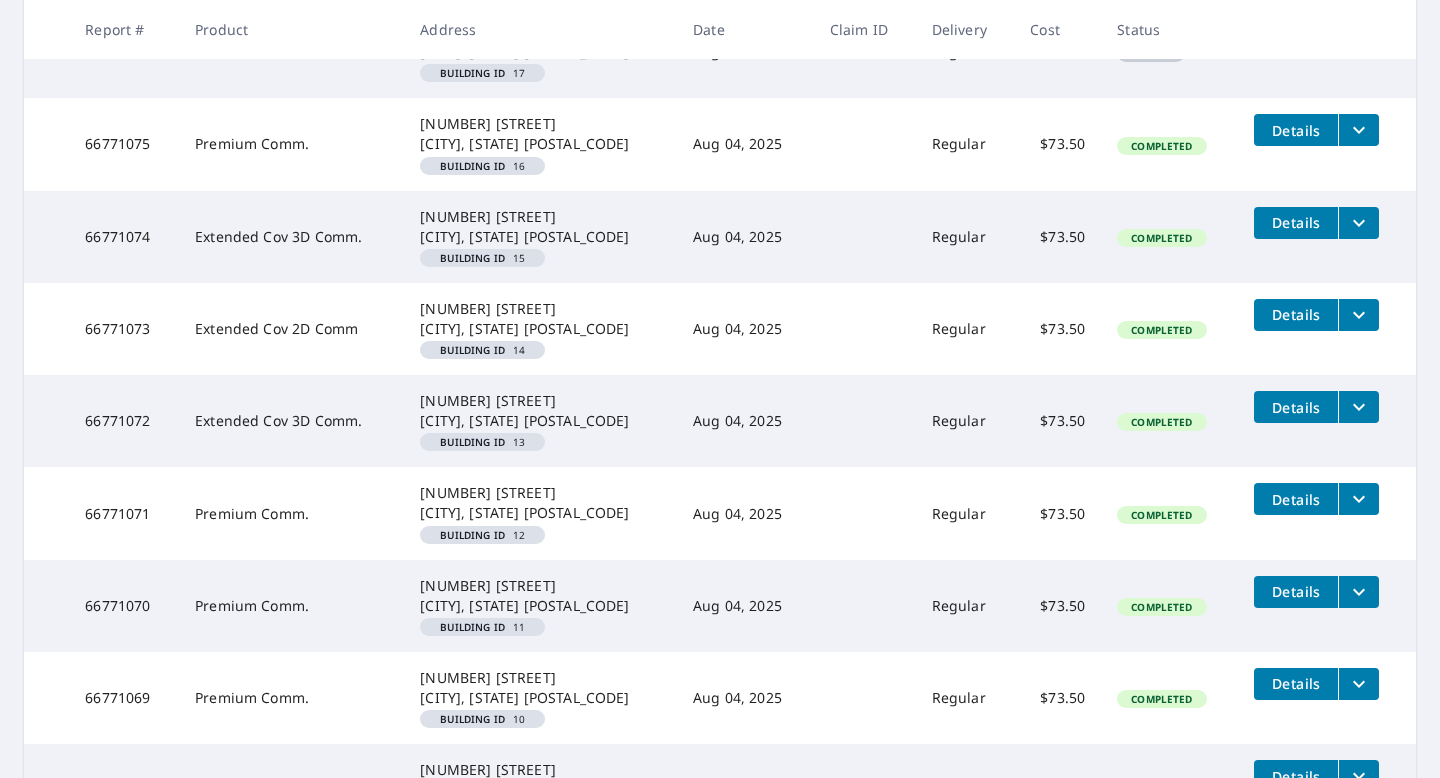 scroll, scrollTop: 0, scrollLeft: 0, axis: both 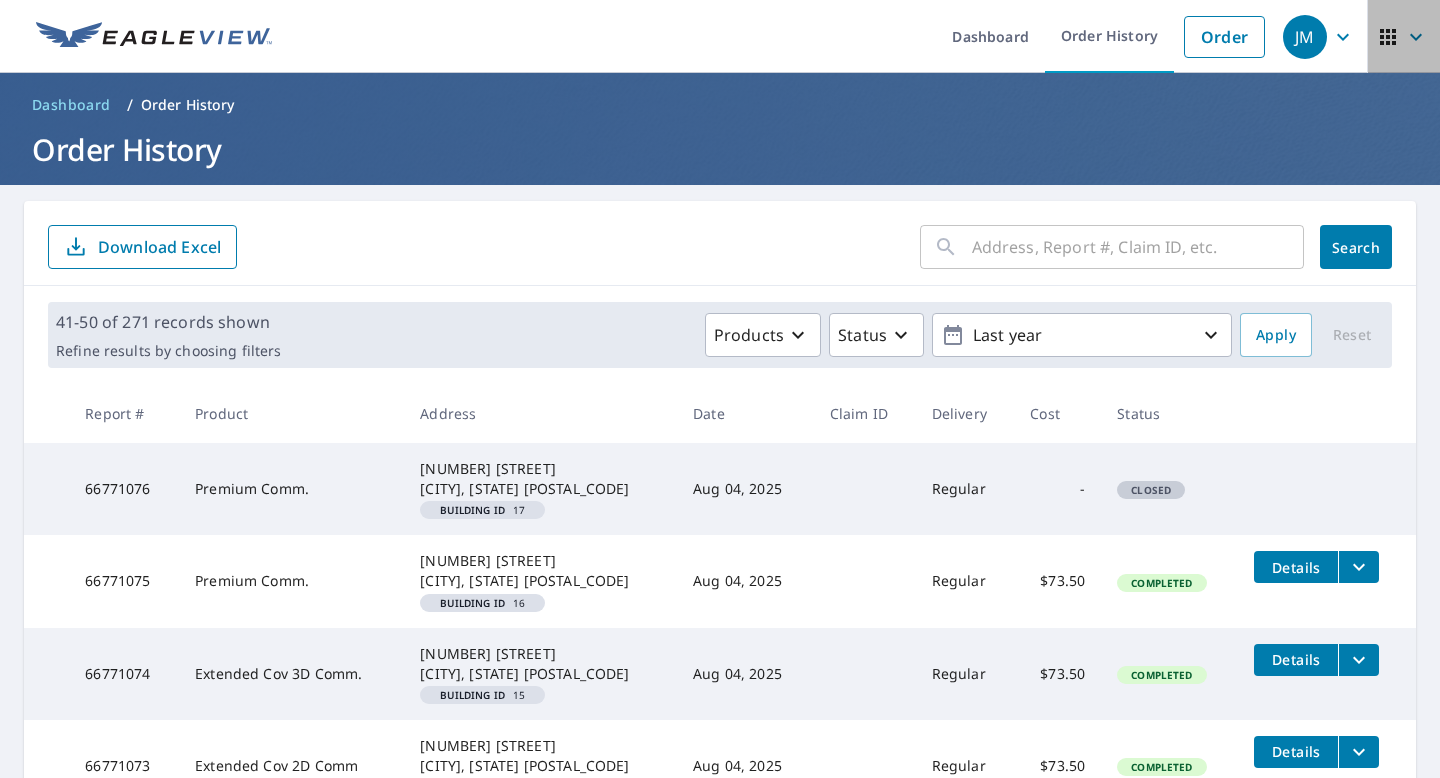 click 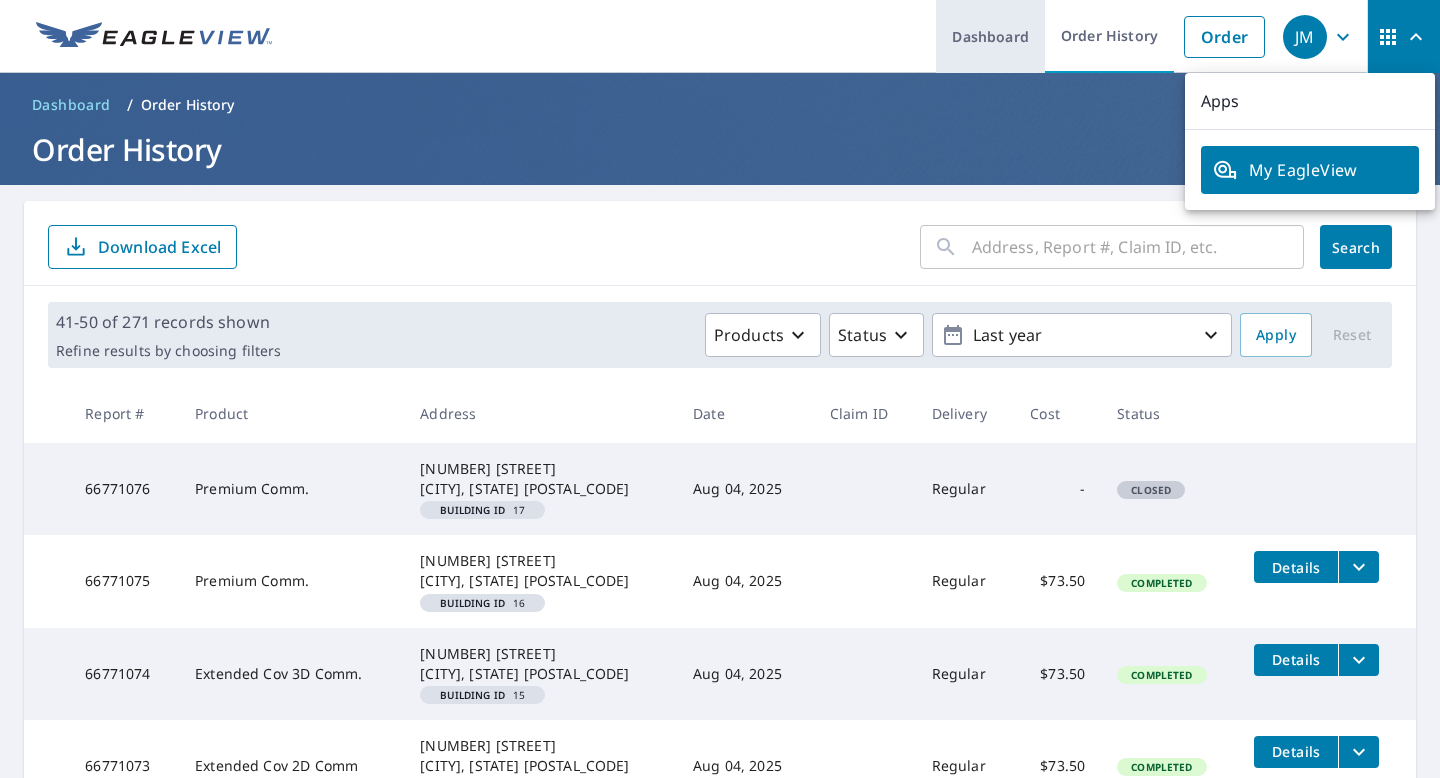 click on "Dashboard" at bounding box center [990, 36] 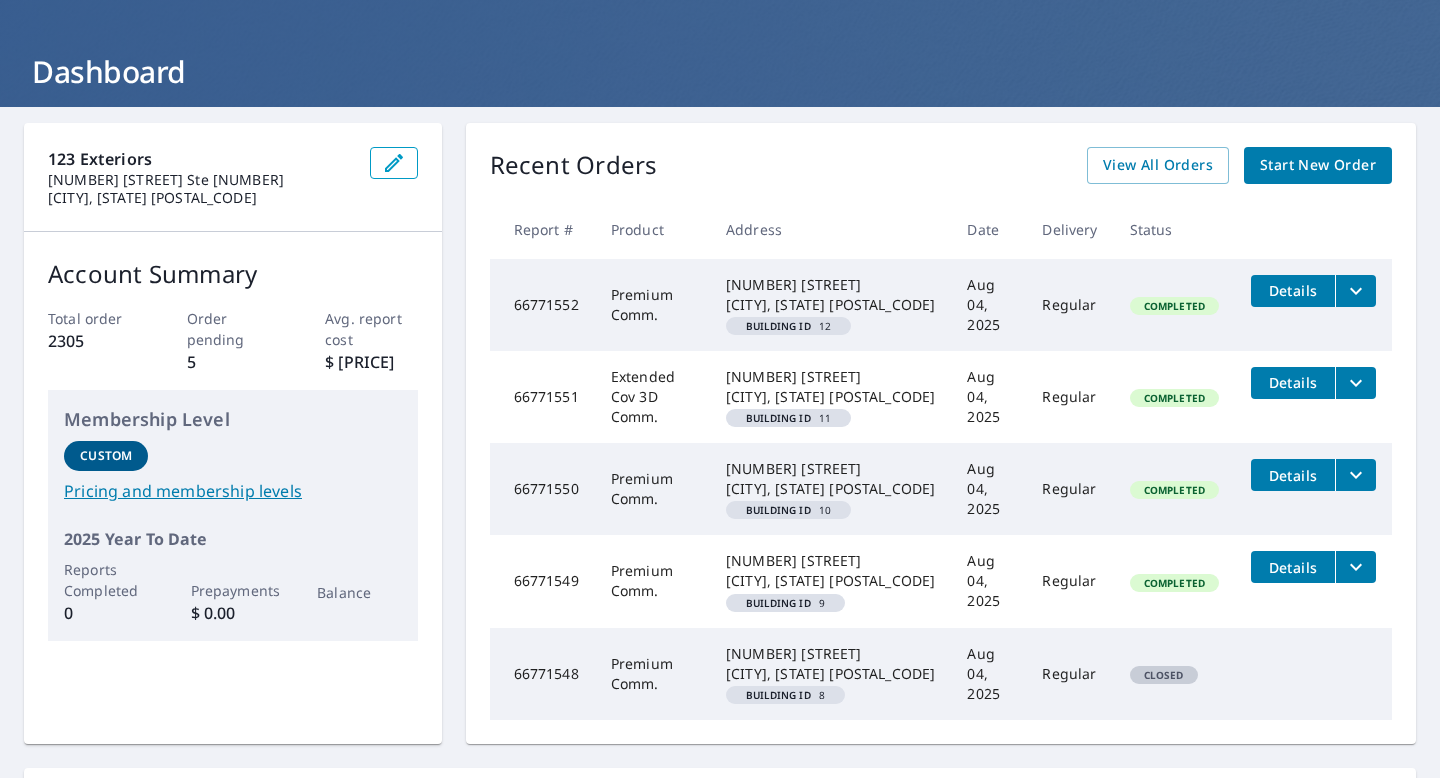 scroll, scrollTop: 0, scrollLeft: 0, axis: both 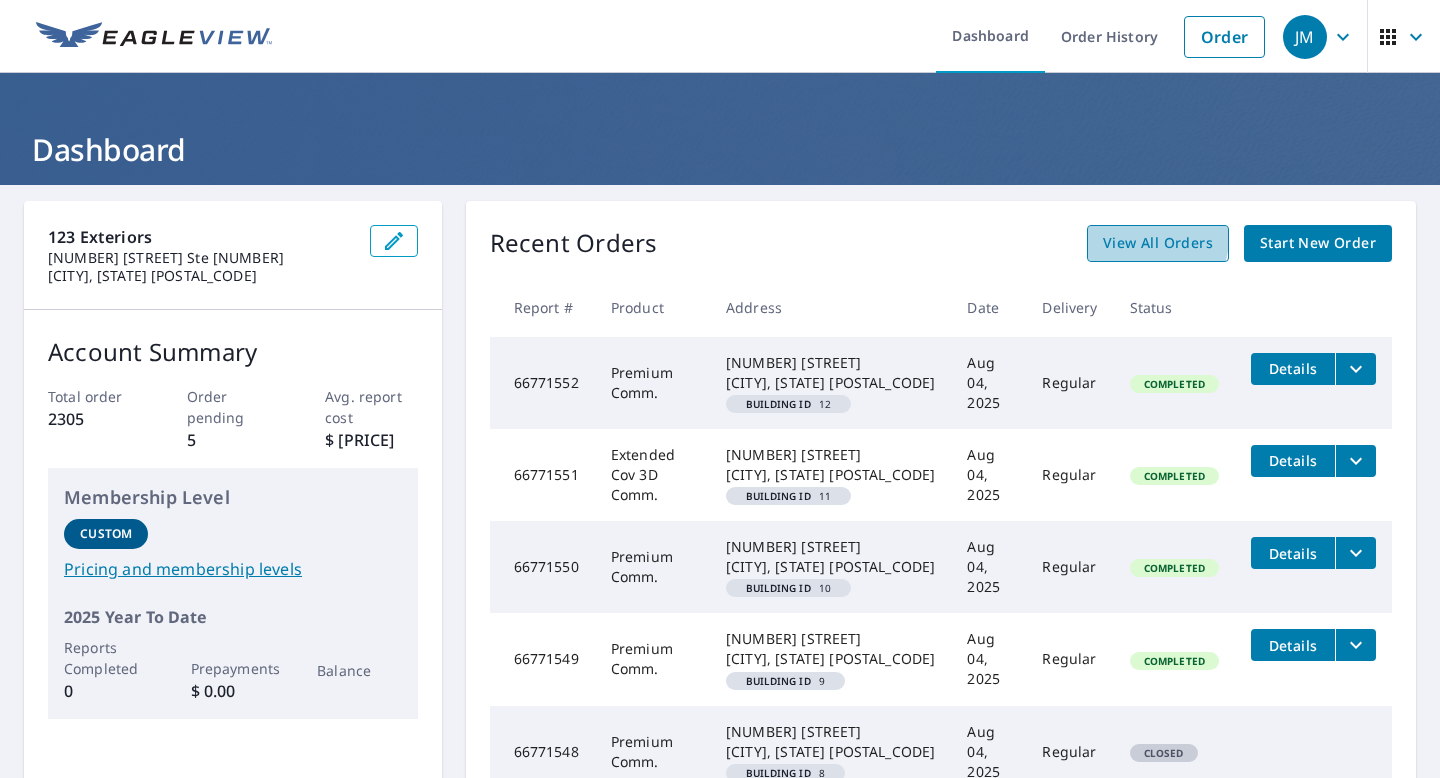 click on "View All Orders" at bounding box center (1158, 243) 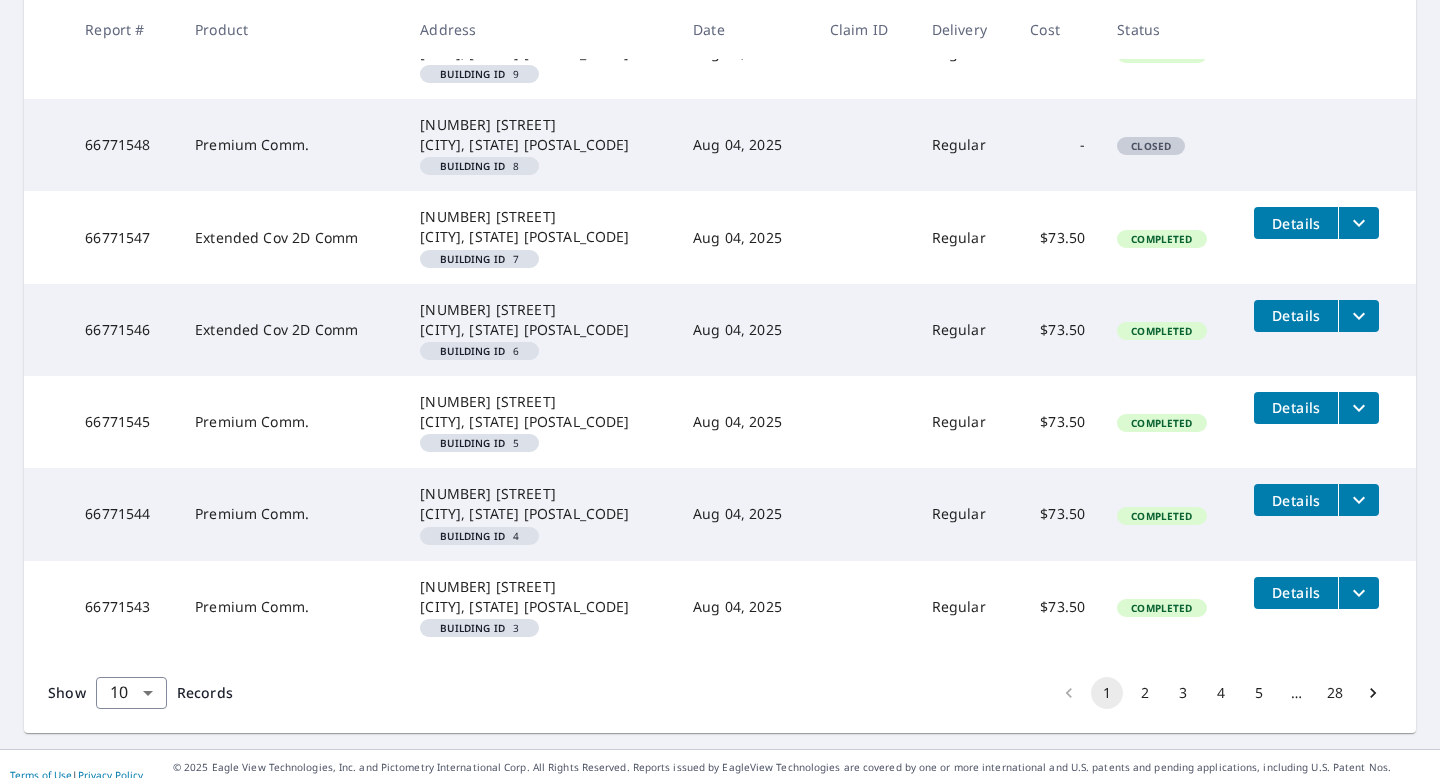 scroll, scrollTop: 735, scrollLeft: 0, axis: vertical 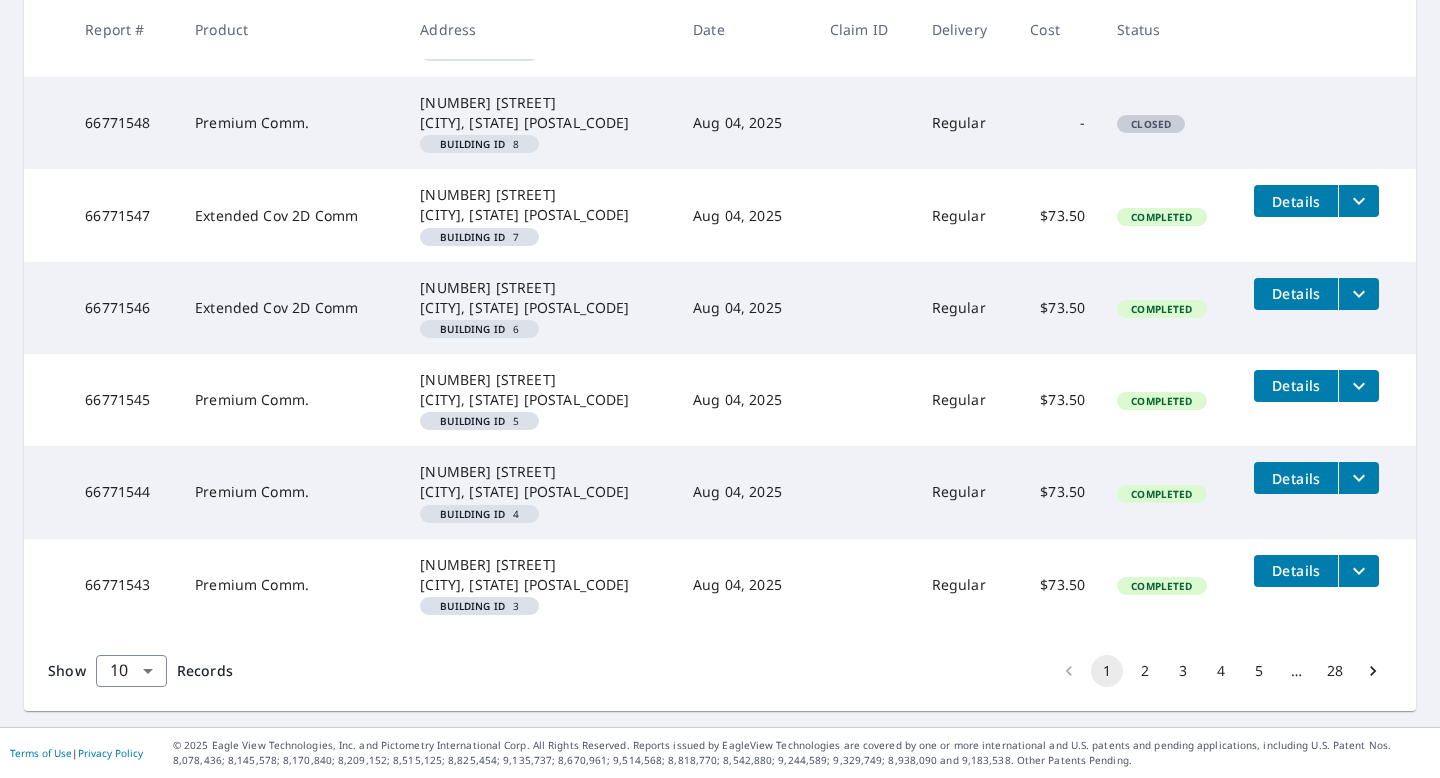 click 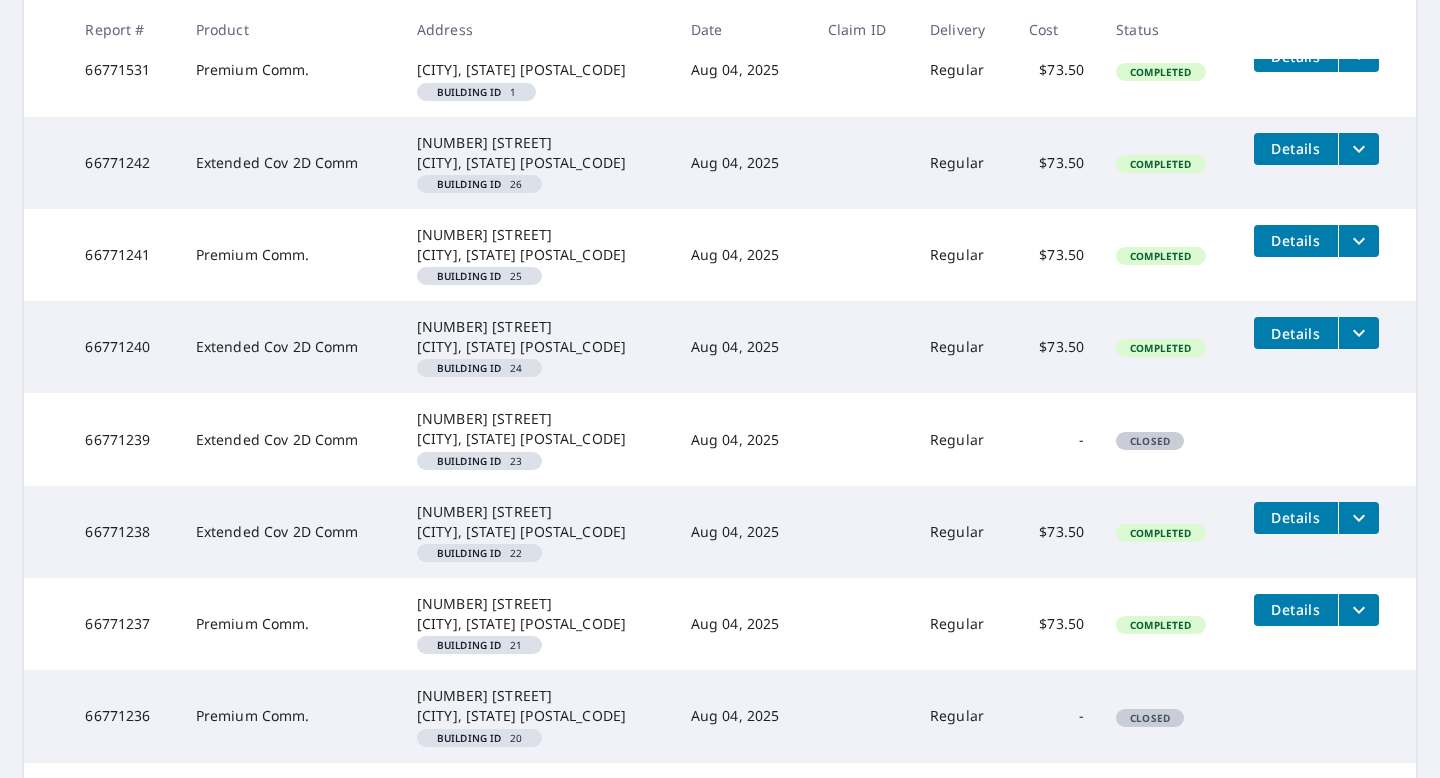 scroll, scrollTop: 735, scrollLeft: 0, axis: vertical 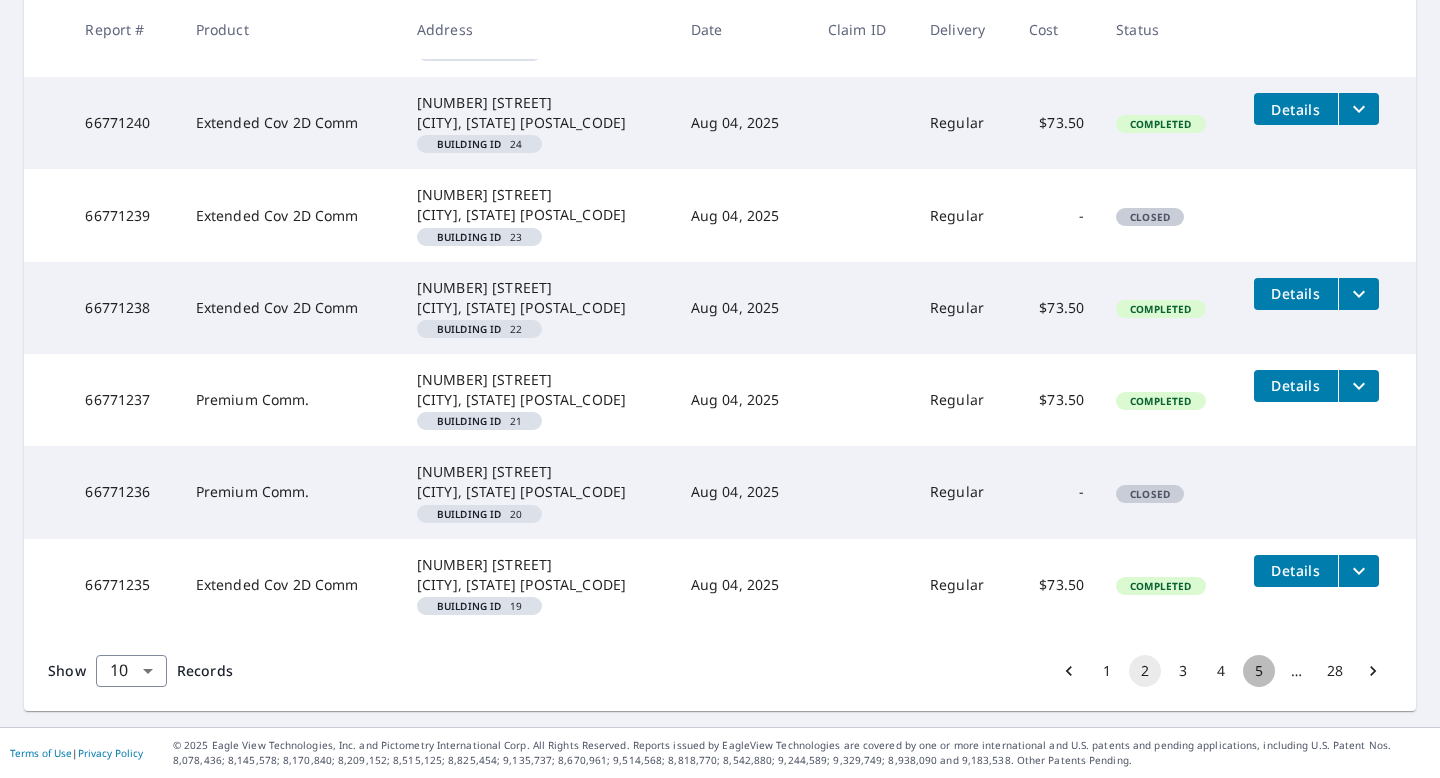 click on "5" at bounding box center [1259, 671] 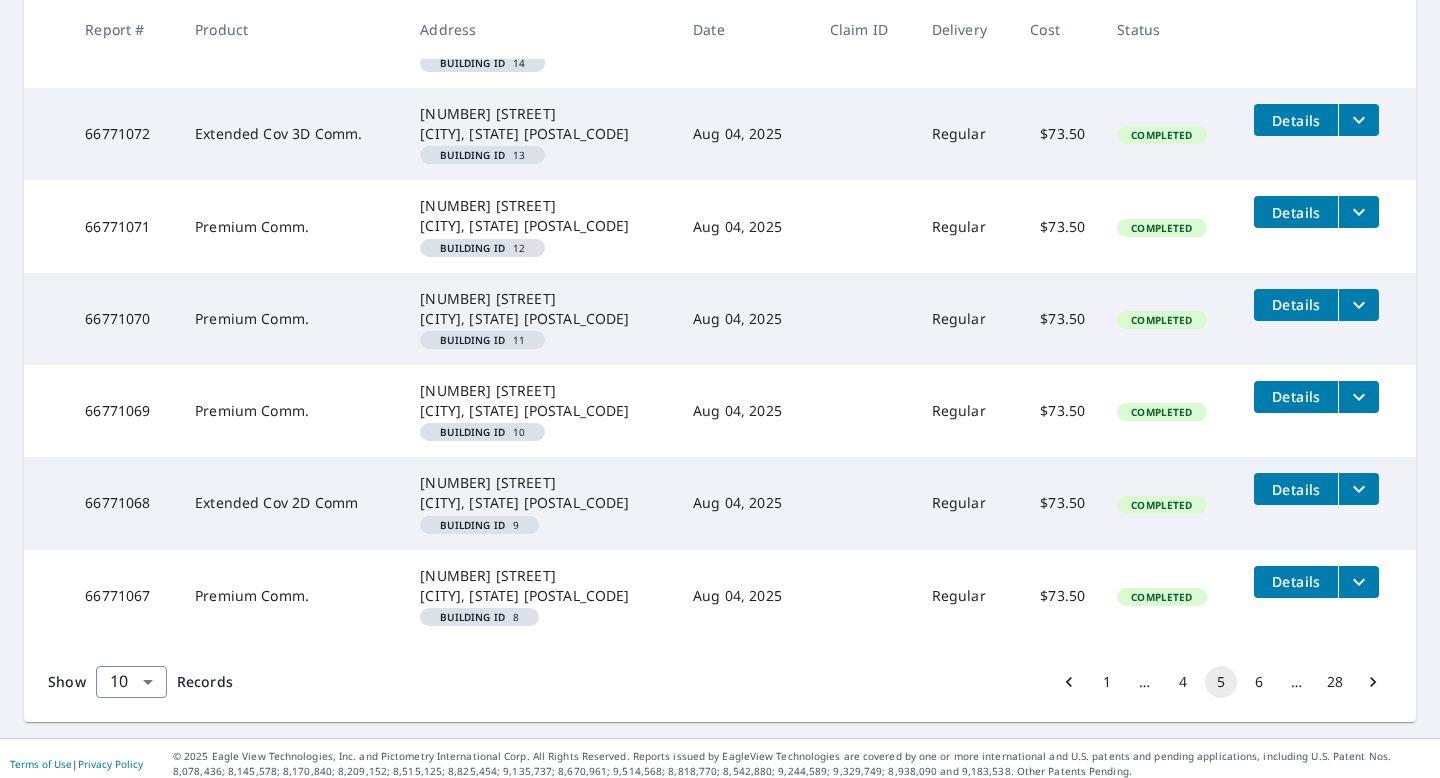 scroll, scrollTop: 735, scrollLeft: 0, axis: vertical 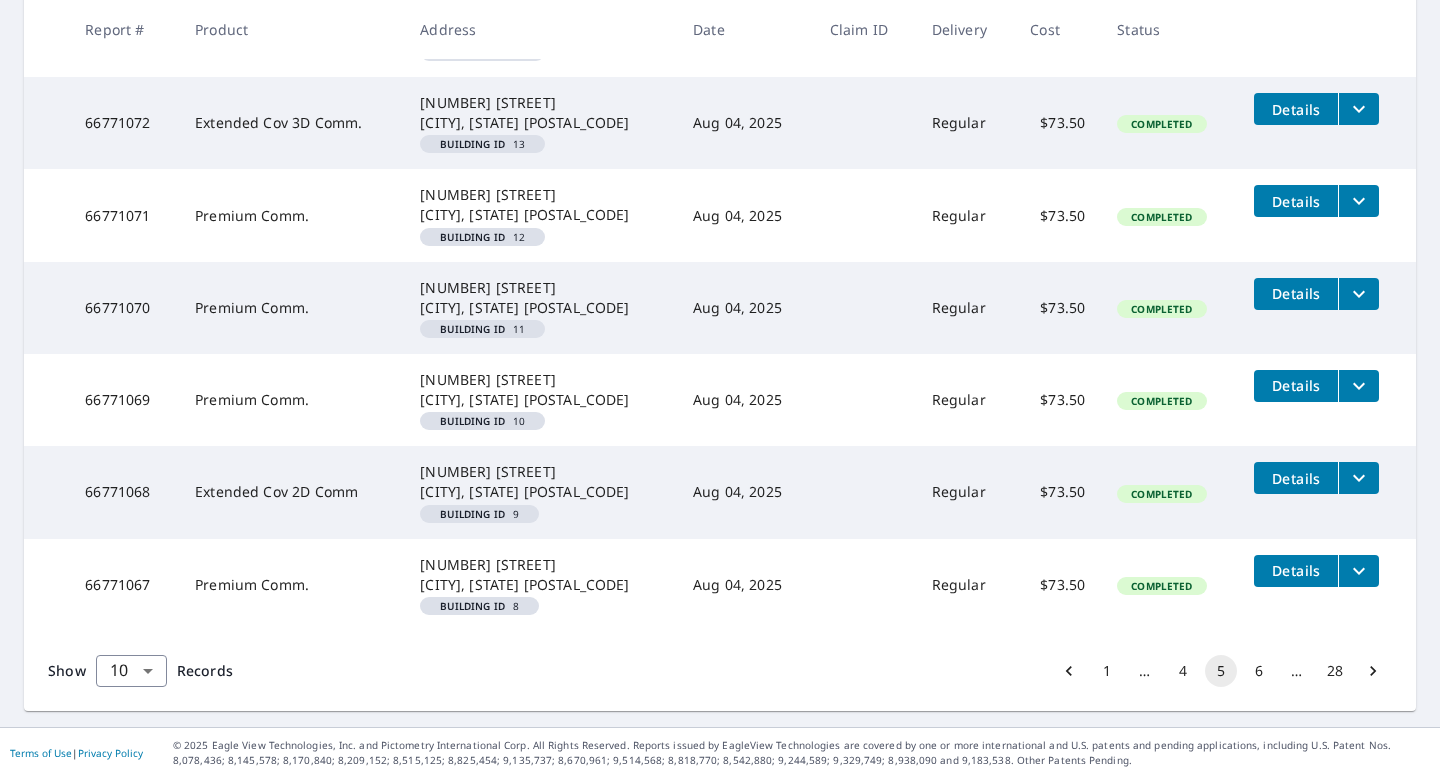 click on "6" at bounding box center [1259, 671] 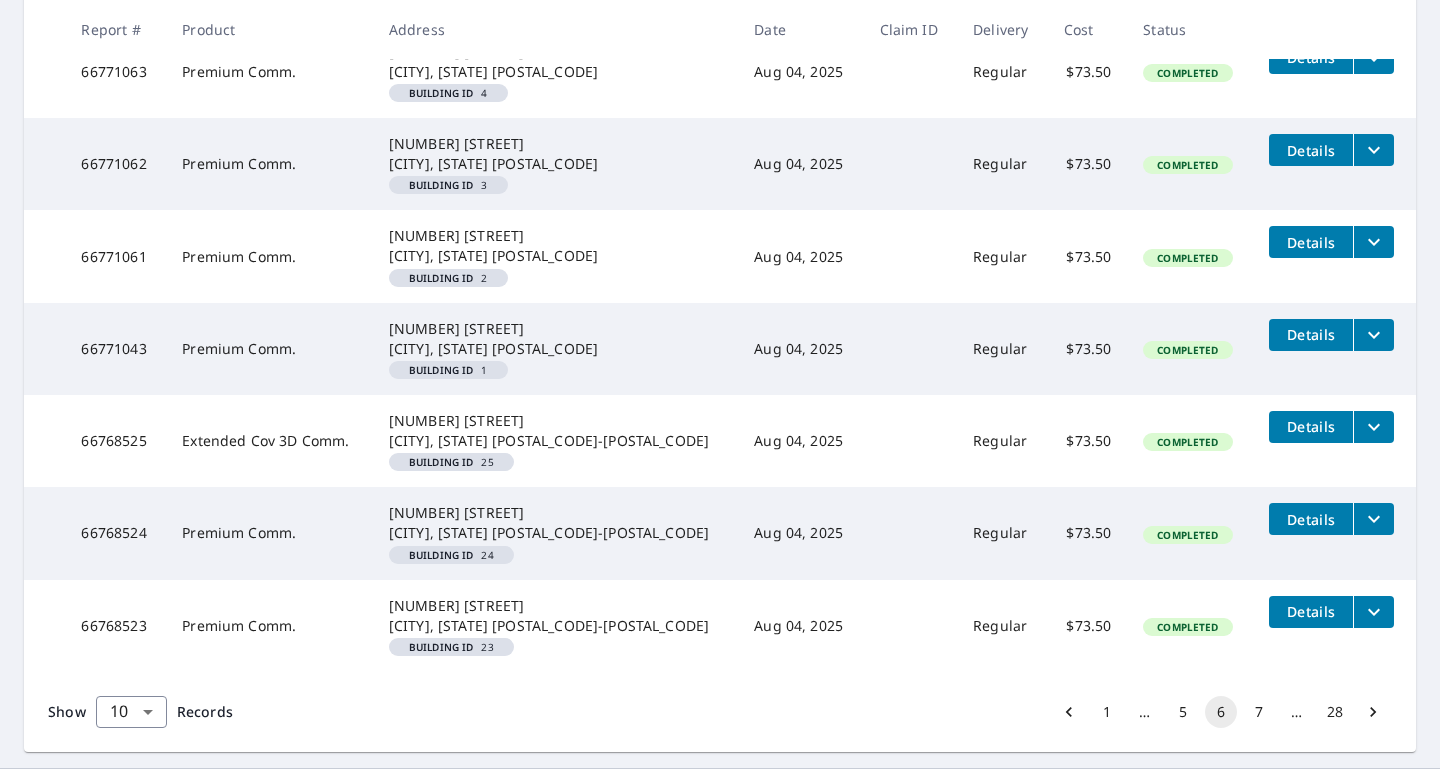 scroll, scrollTop: 735, scrollLeft: 0, axis: vertical 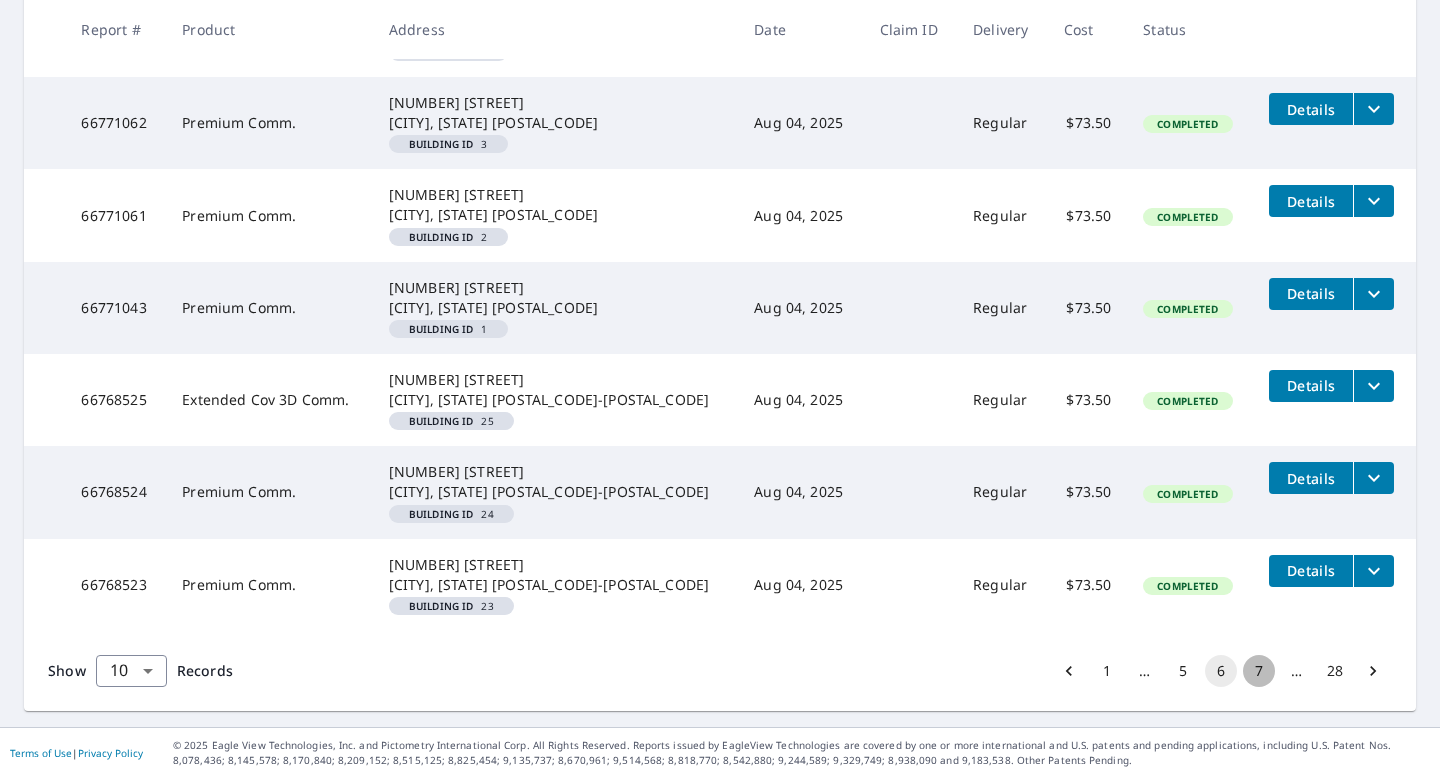click on "7" at bounding box center (1259, 671) 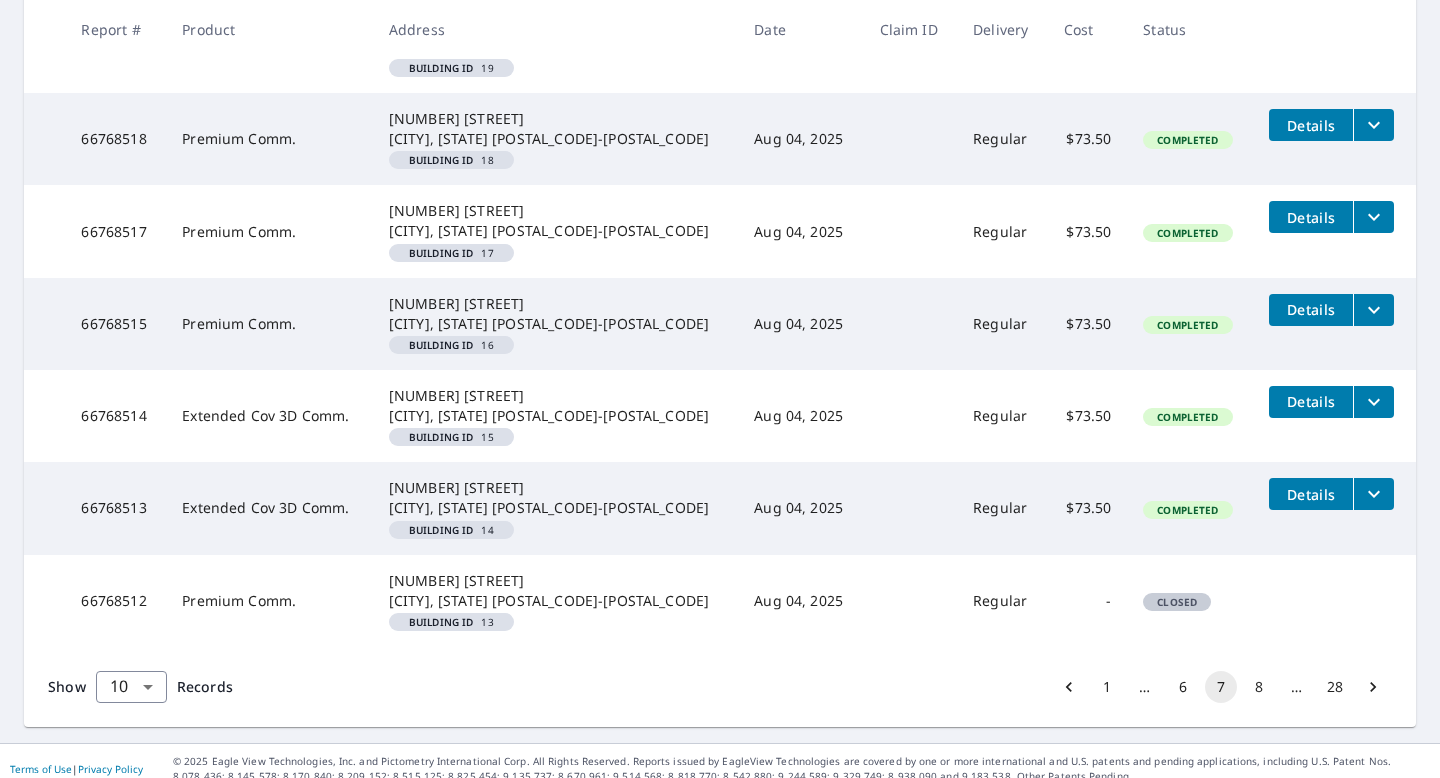 scroll, scrollTop: 735, scrollLeft: 0, axis: vertical 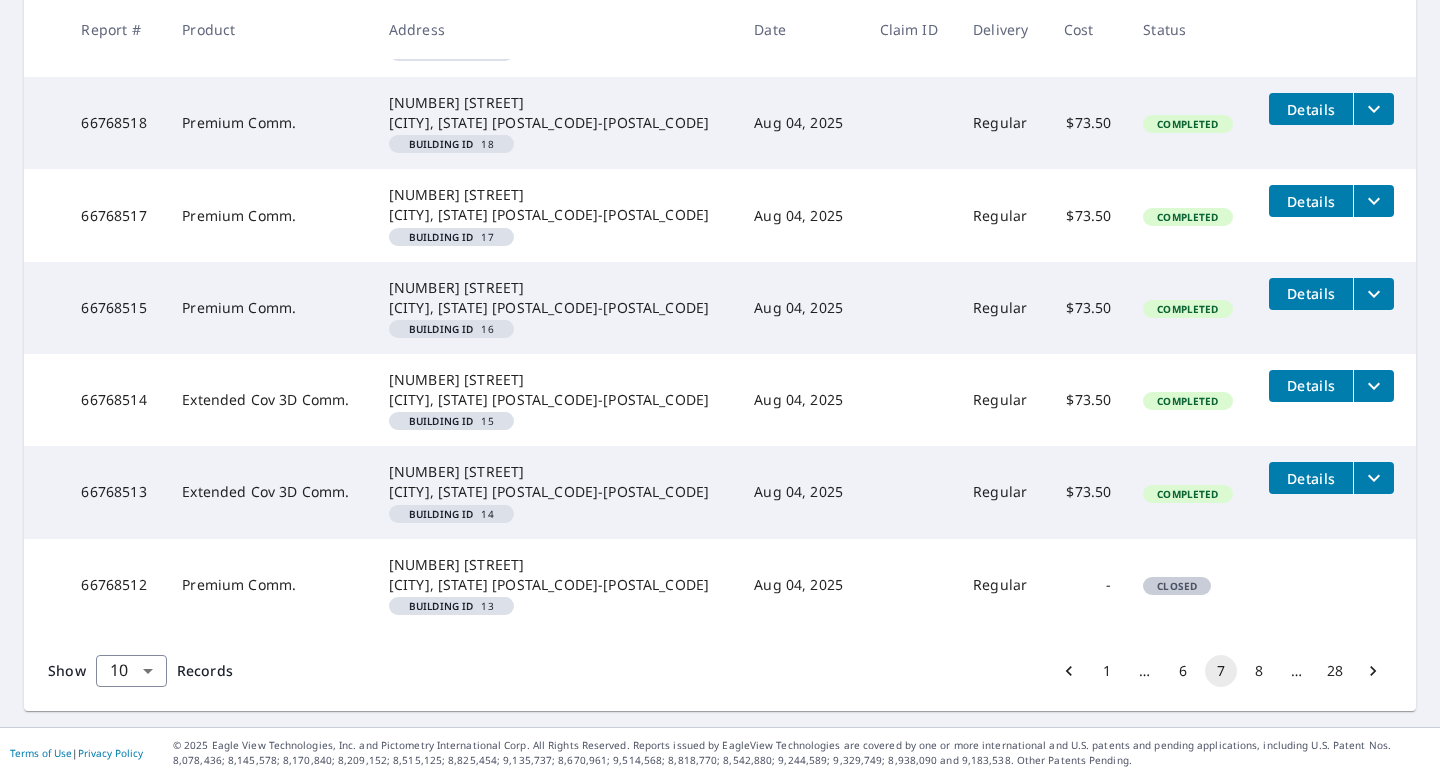 click on "8" at bounding box center (1259, 671) 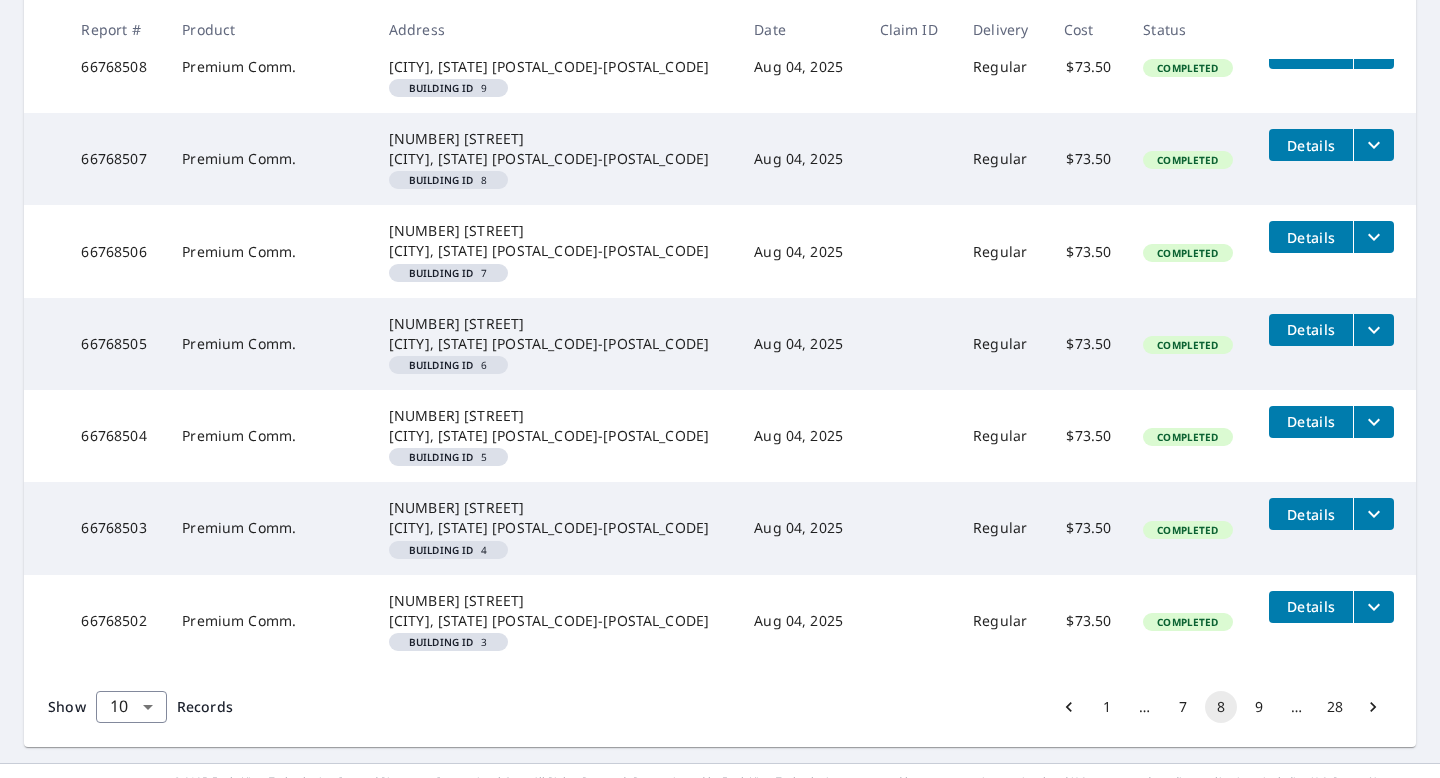 scroll, scrollTop: 735, scrollLeft: 0, axis: vertical 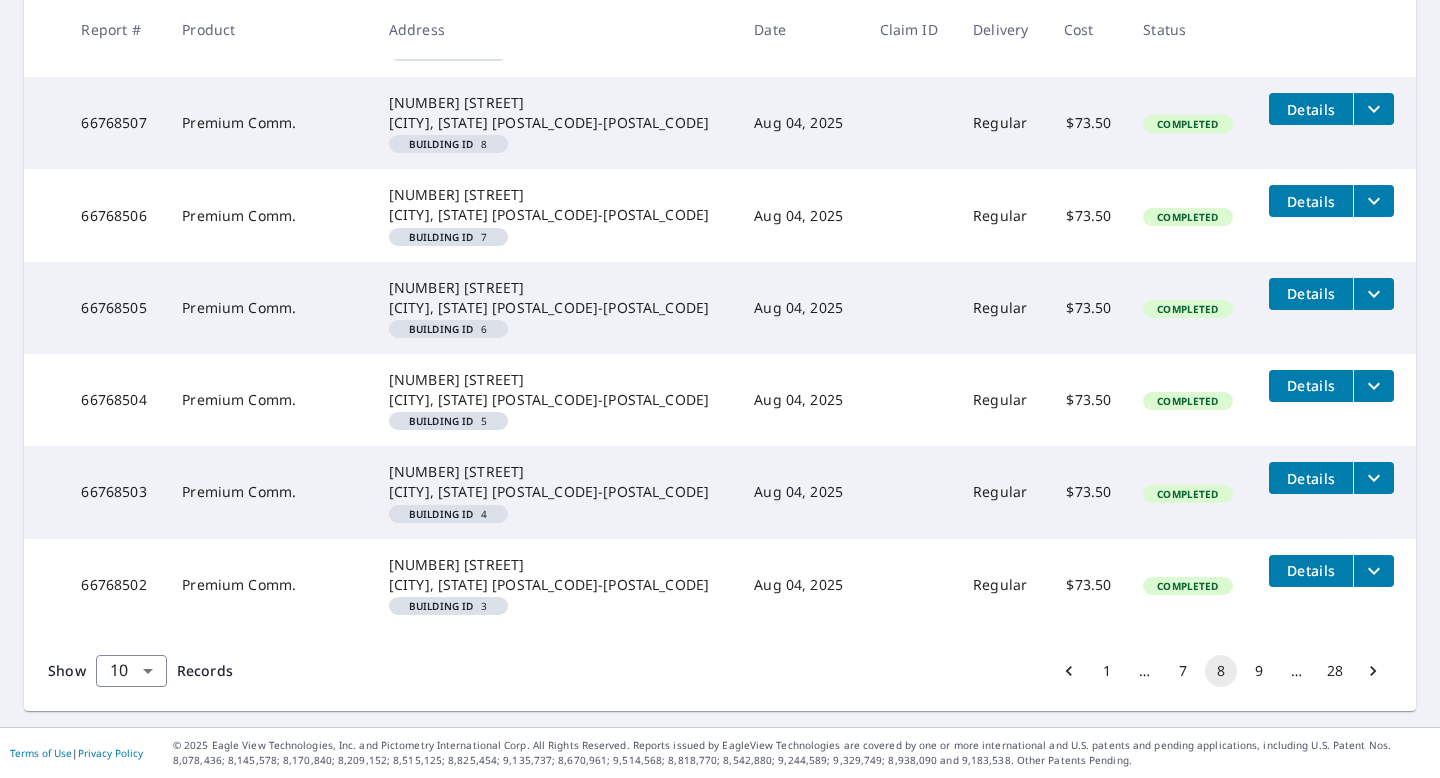 click on "9" at bounding box center [1259, 671] 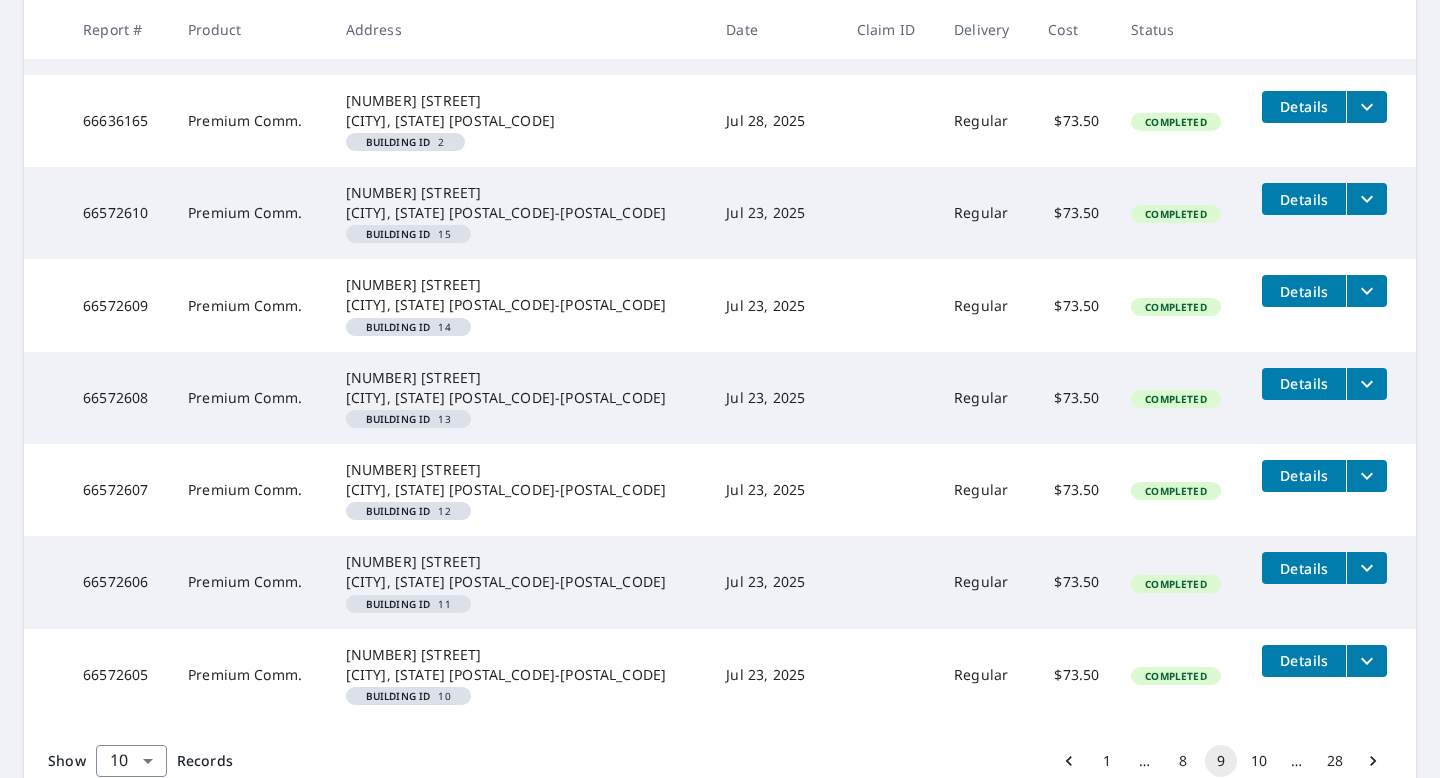 scroll, scrollTop: 663, scrollLeft: 0, axis: vertical 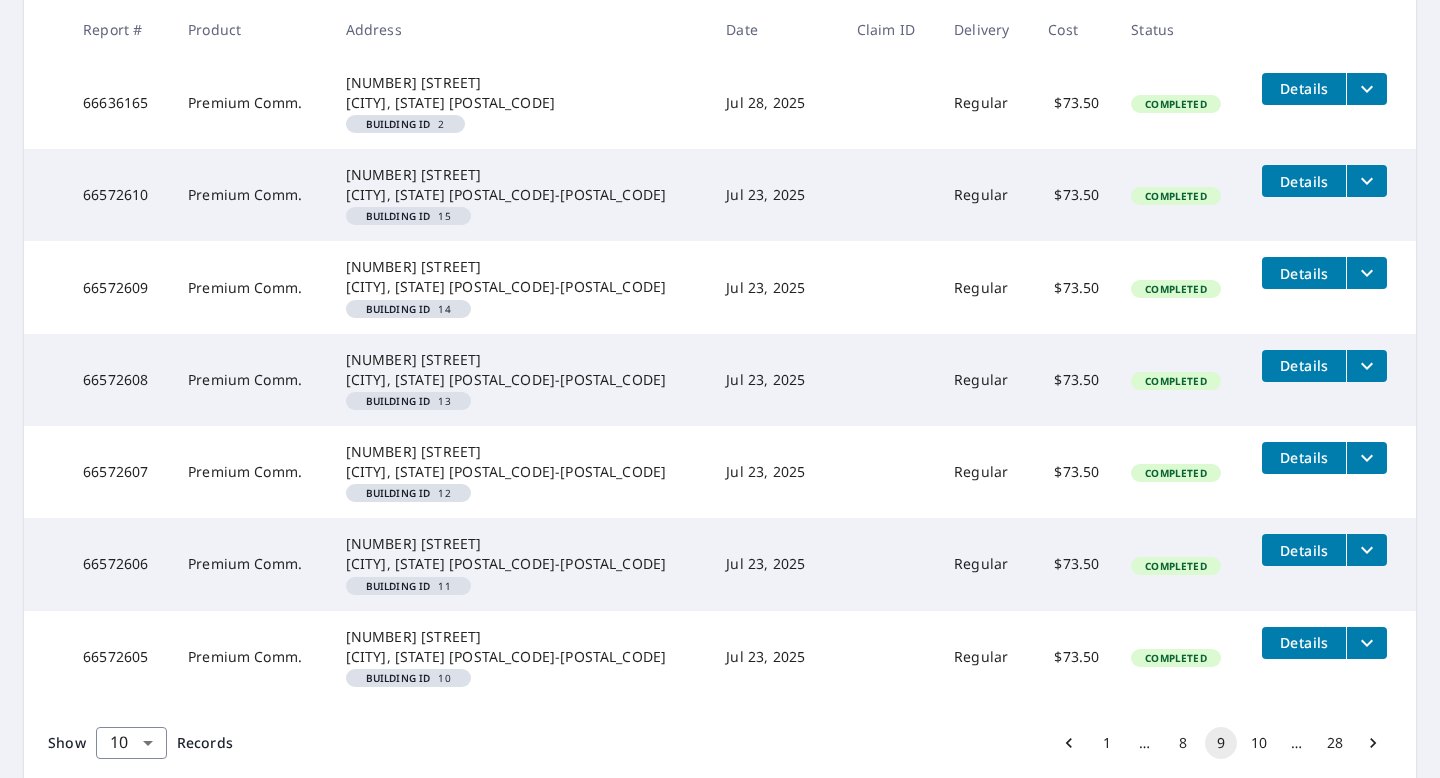 click 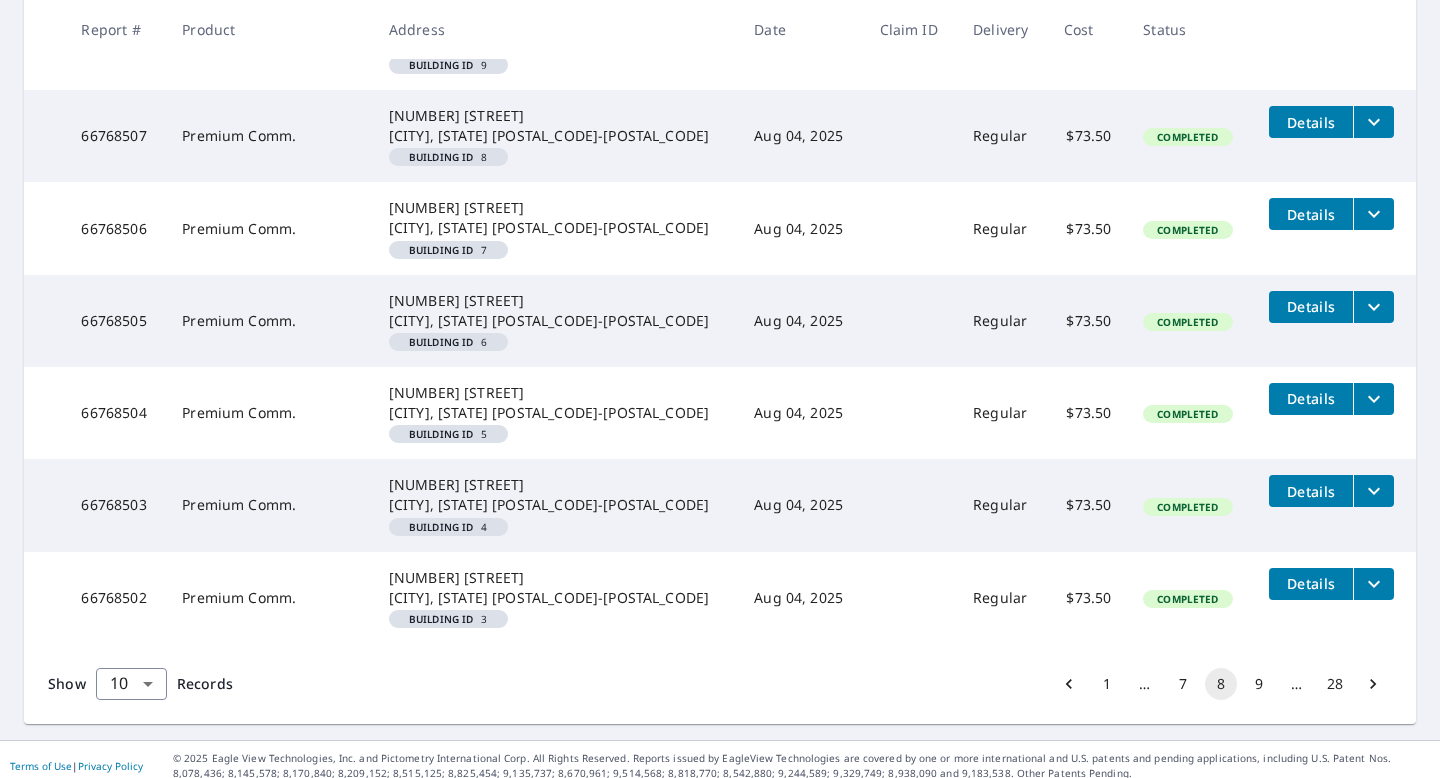 scroll, scrollTop: 735, scrollLeft: 0, axis: vertical 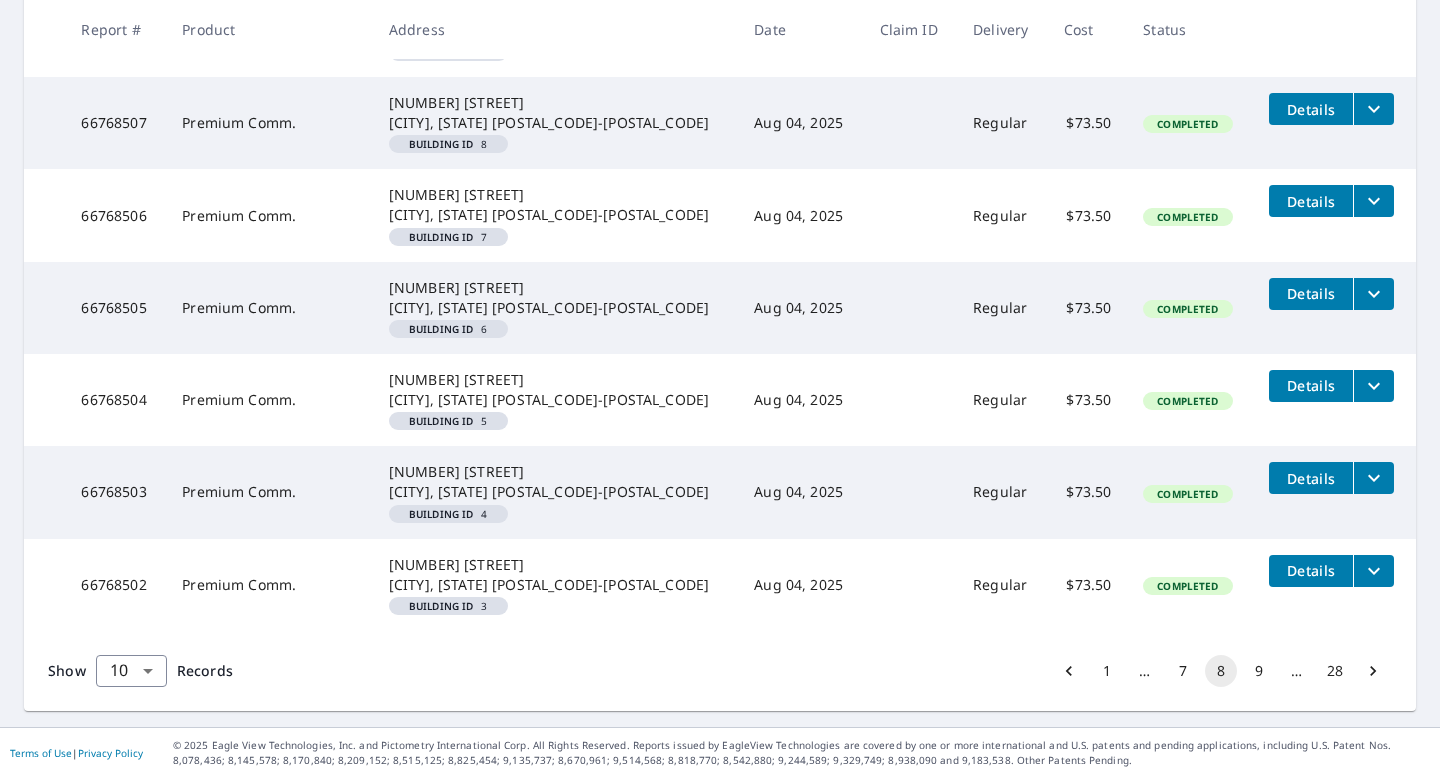 click 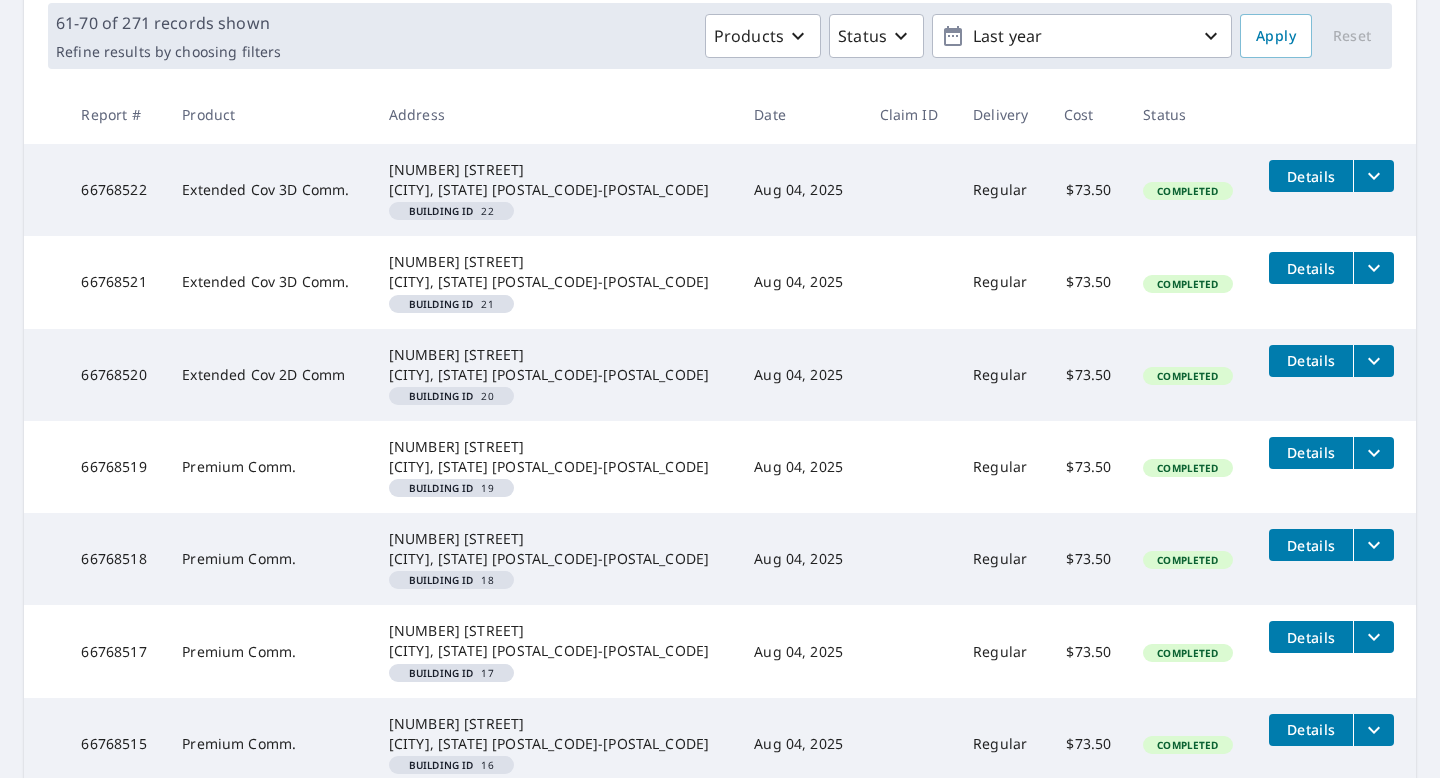 scroll, scrollTop: 735, scrollLeft: 0, axis: vertical 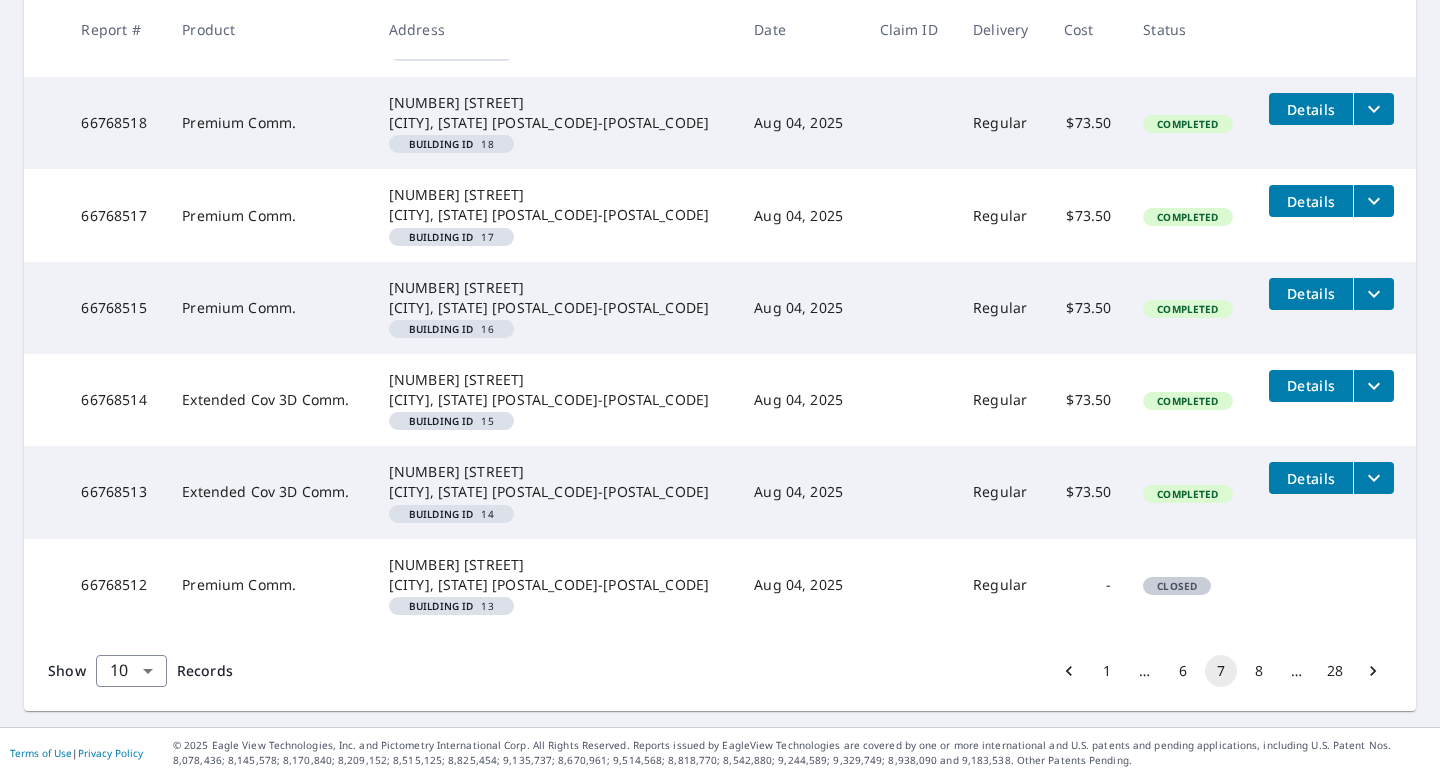 click 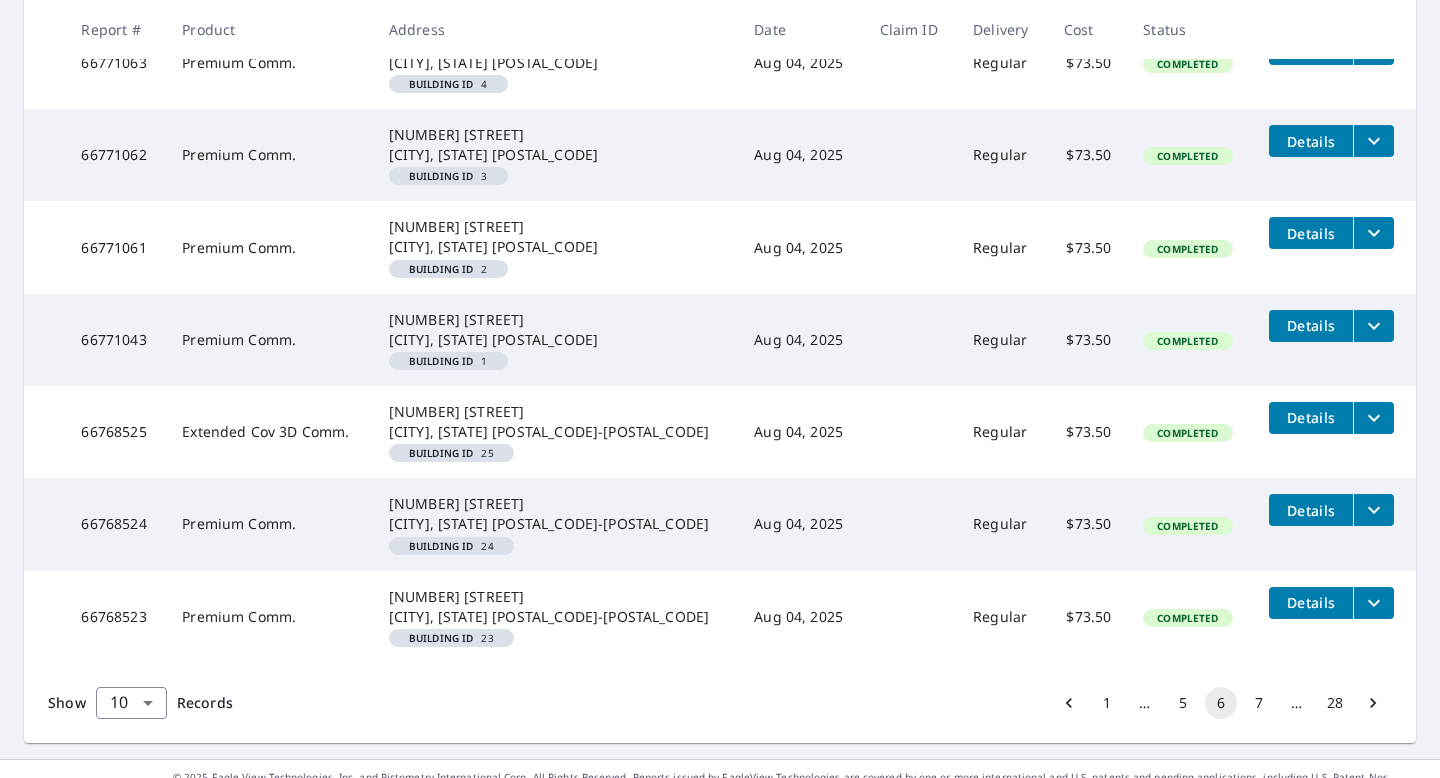 scroll, scrollTop: 735, scrollLeft: 0, axis: vertical 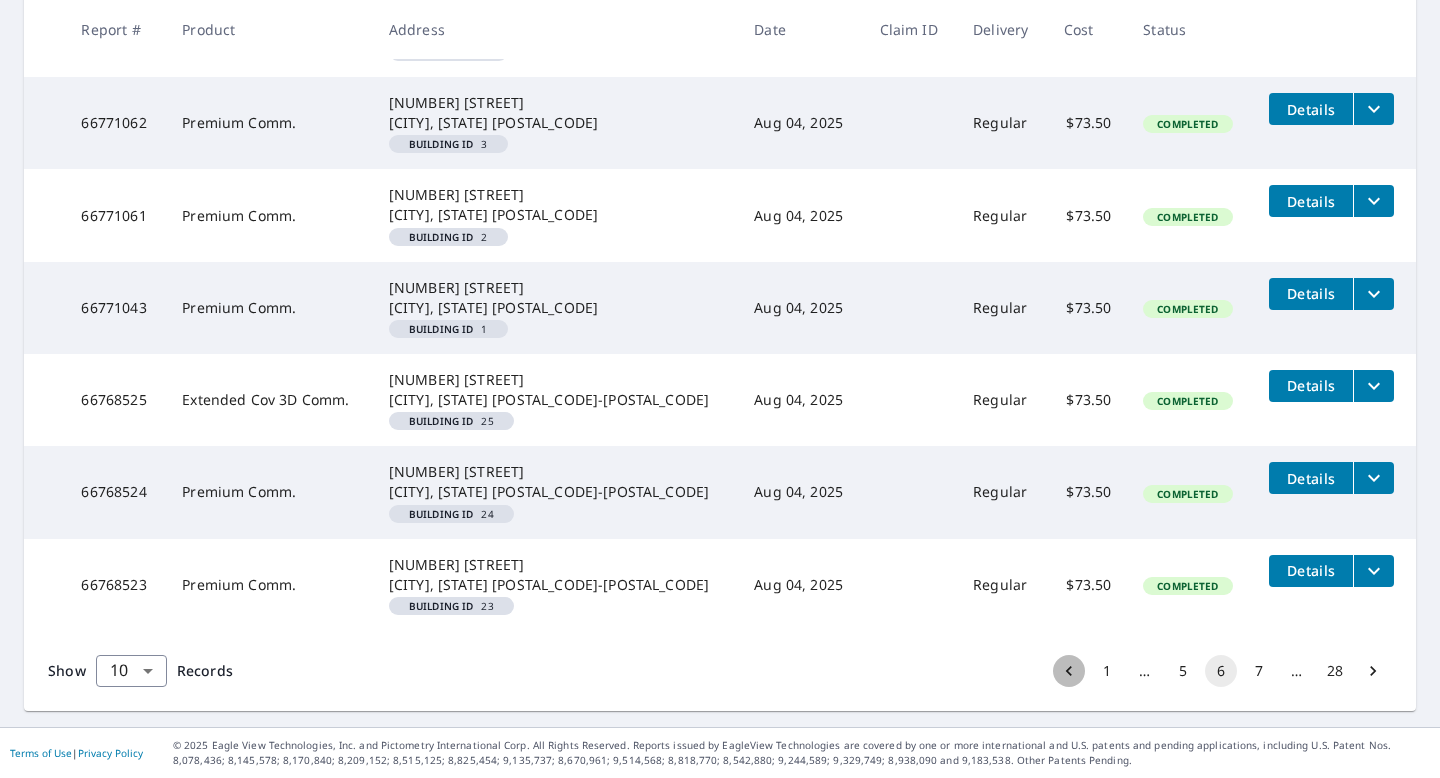 click 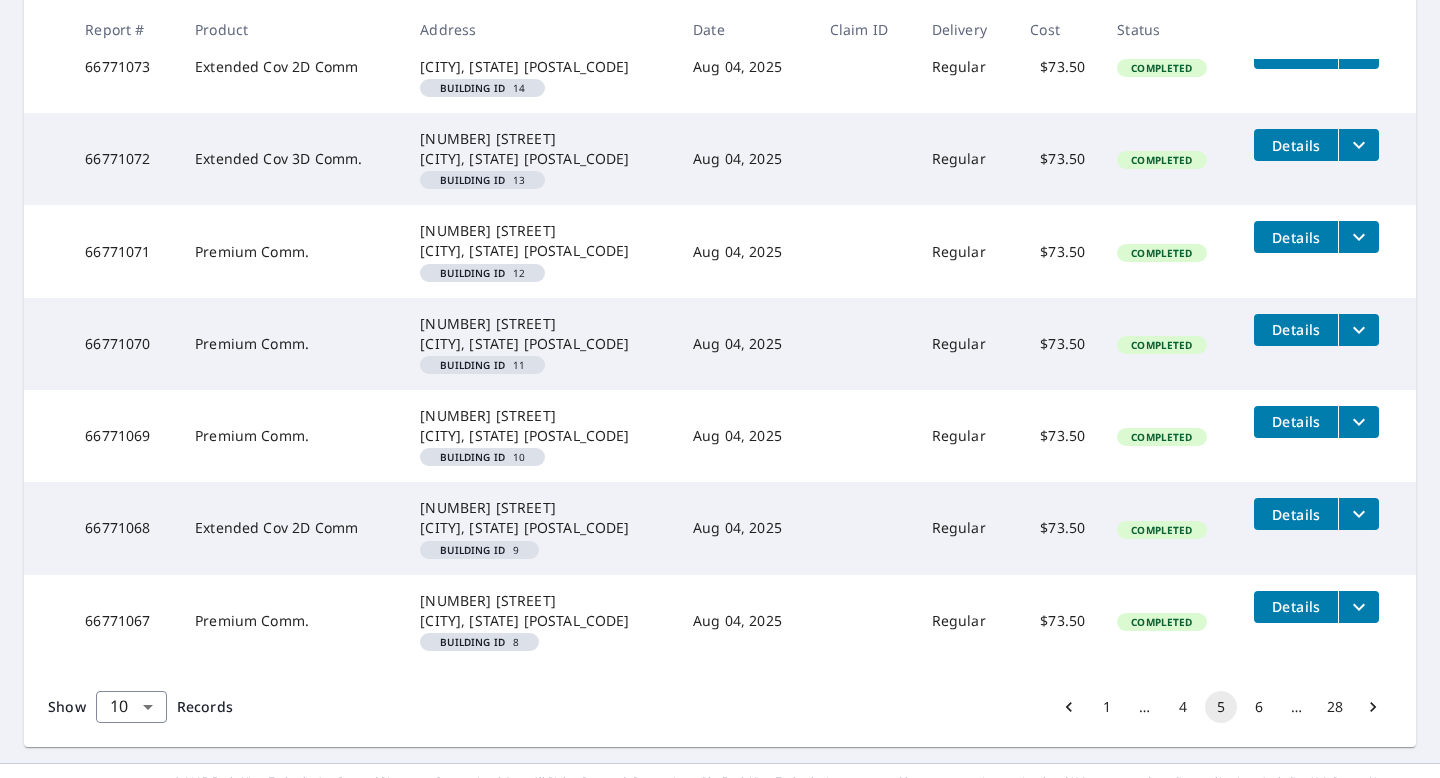 scroll, scrollTop: 735, scrollLeft: 0, axis: vertical 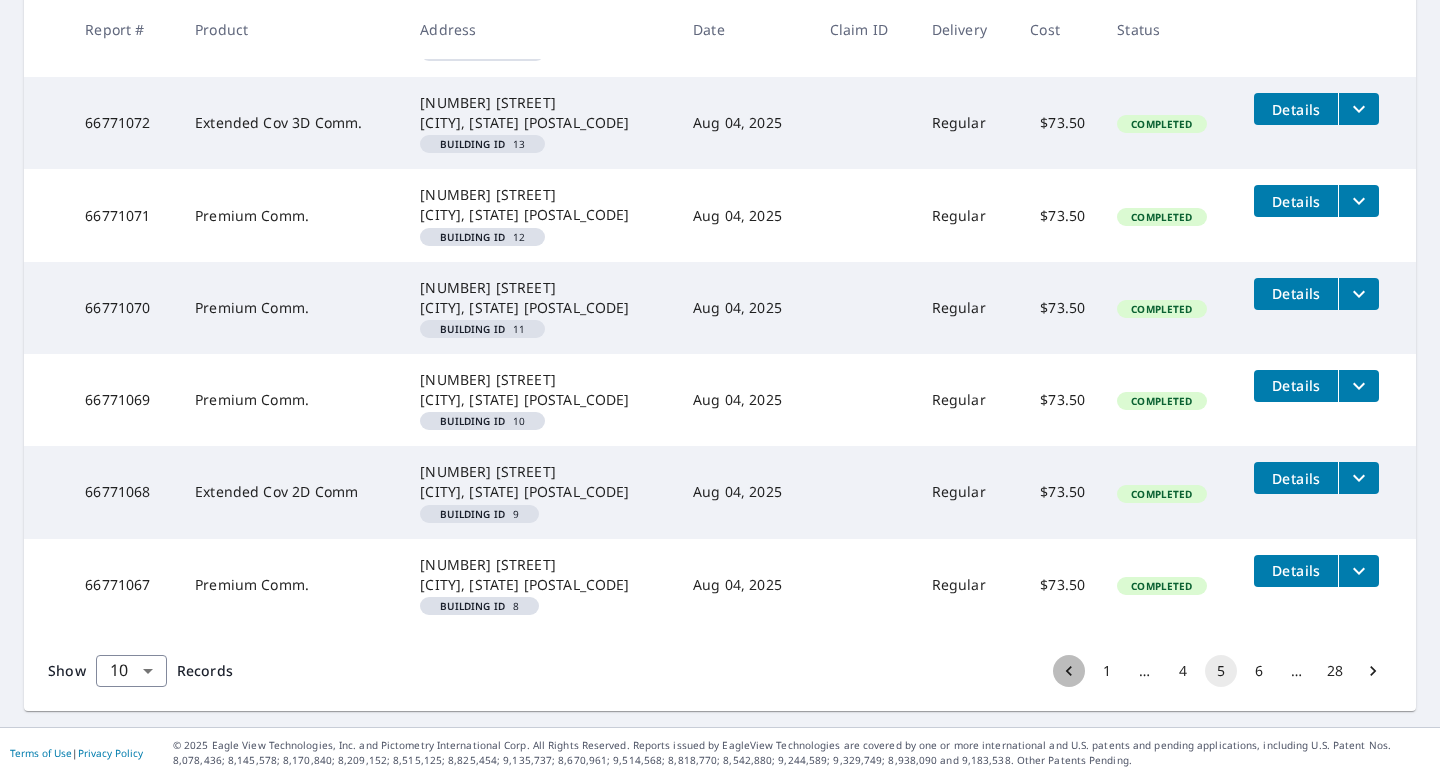 click 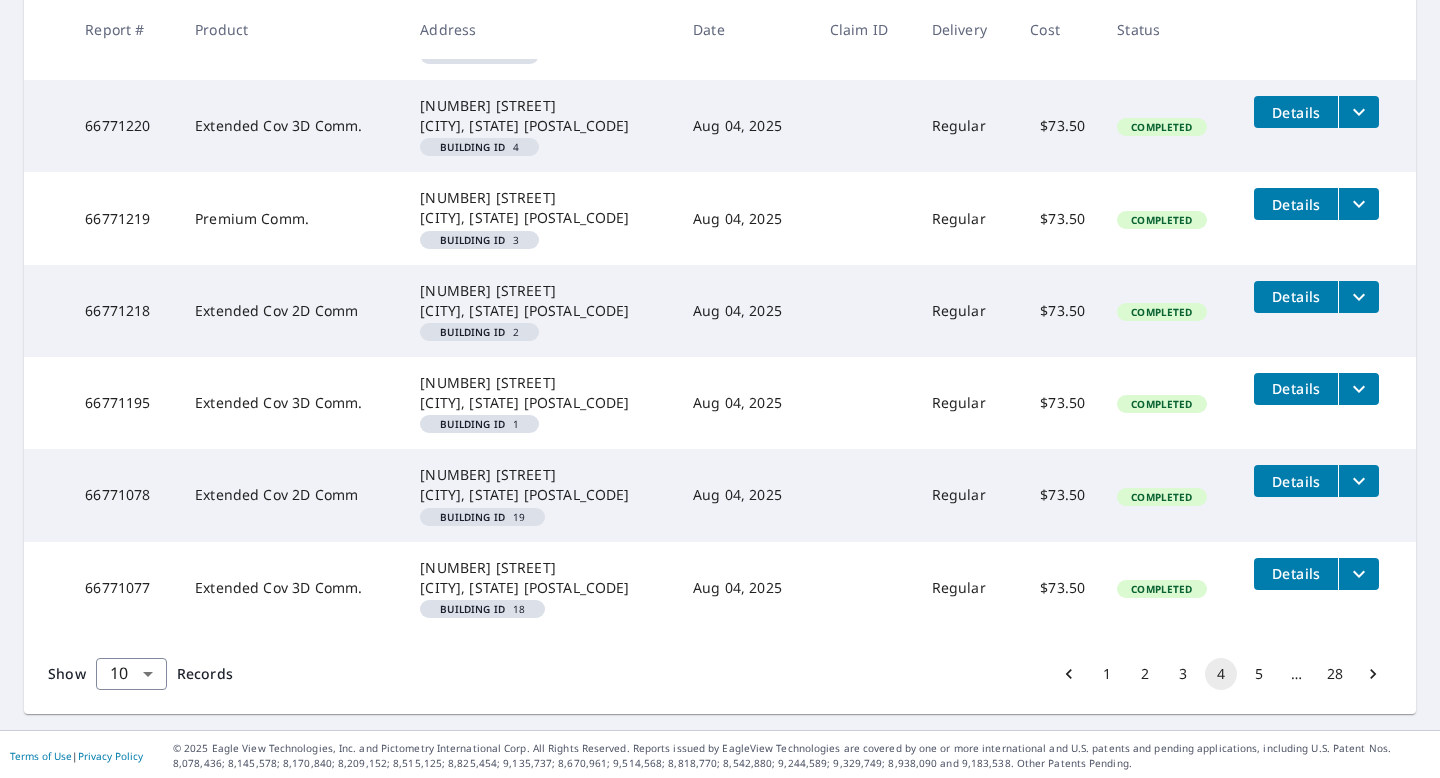 scroll, scrollTop: 735, scrollLeft: 0, axis: vertical 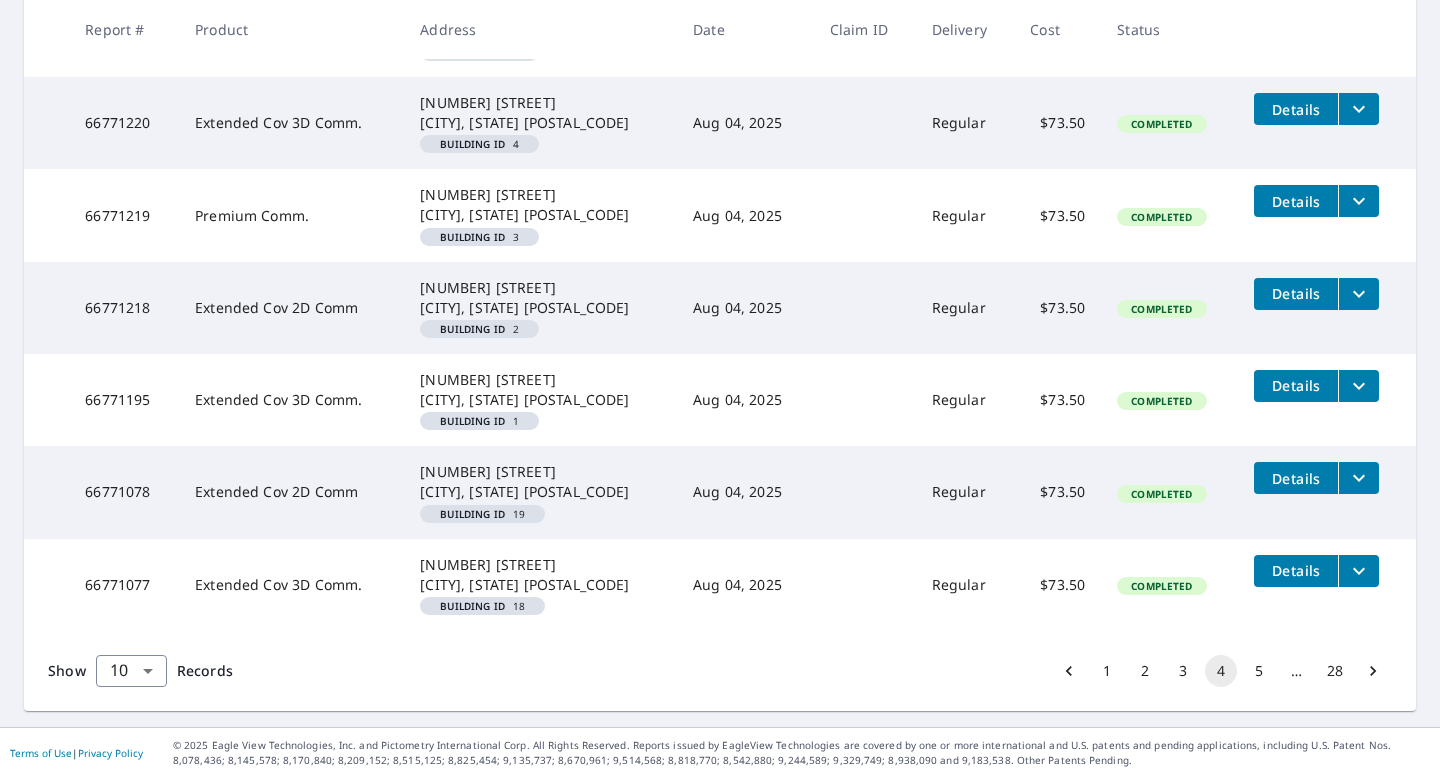click 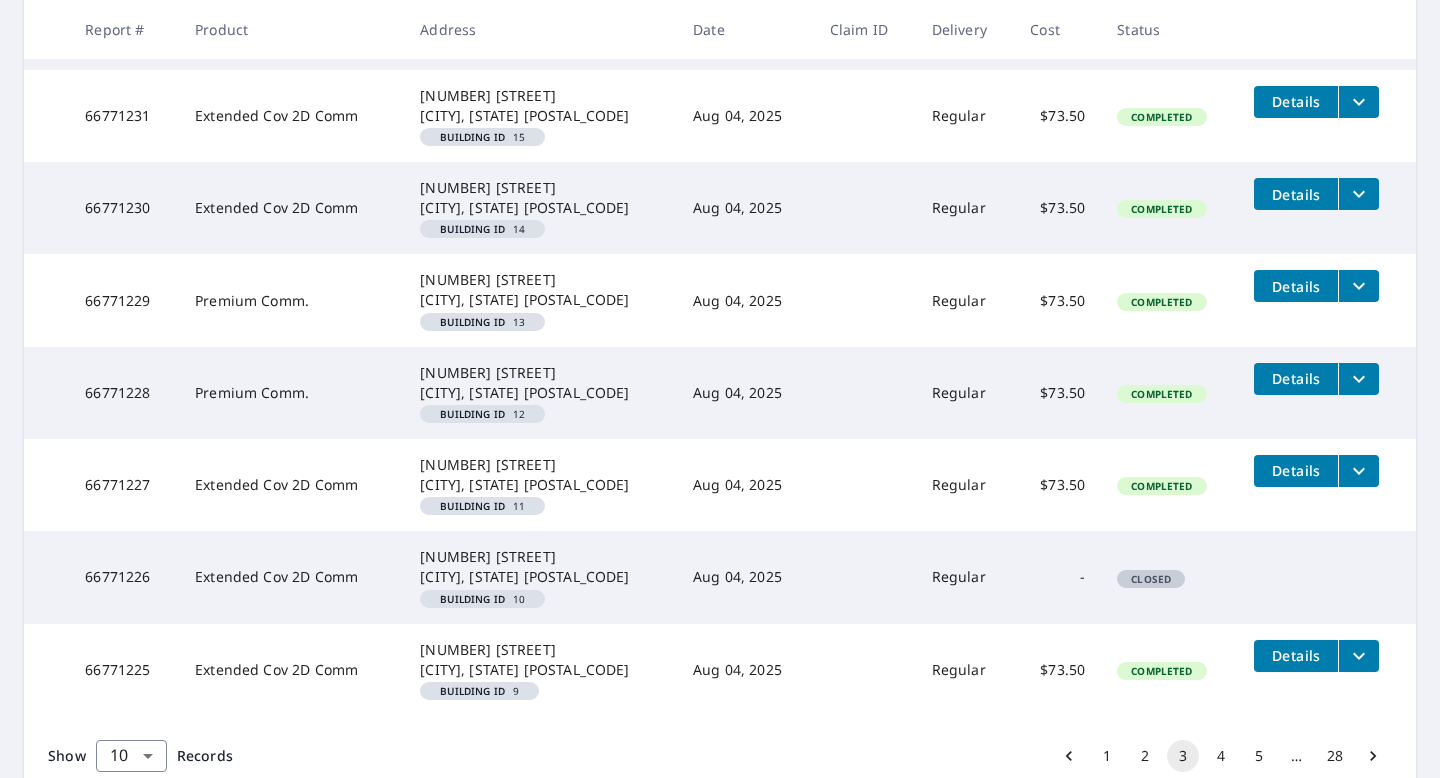 scroll, scrollTop: 735, scrollLeft: 0, axis: vertical 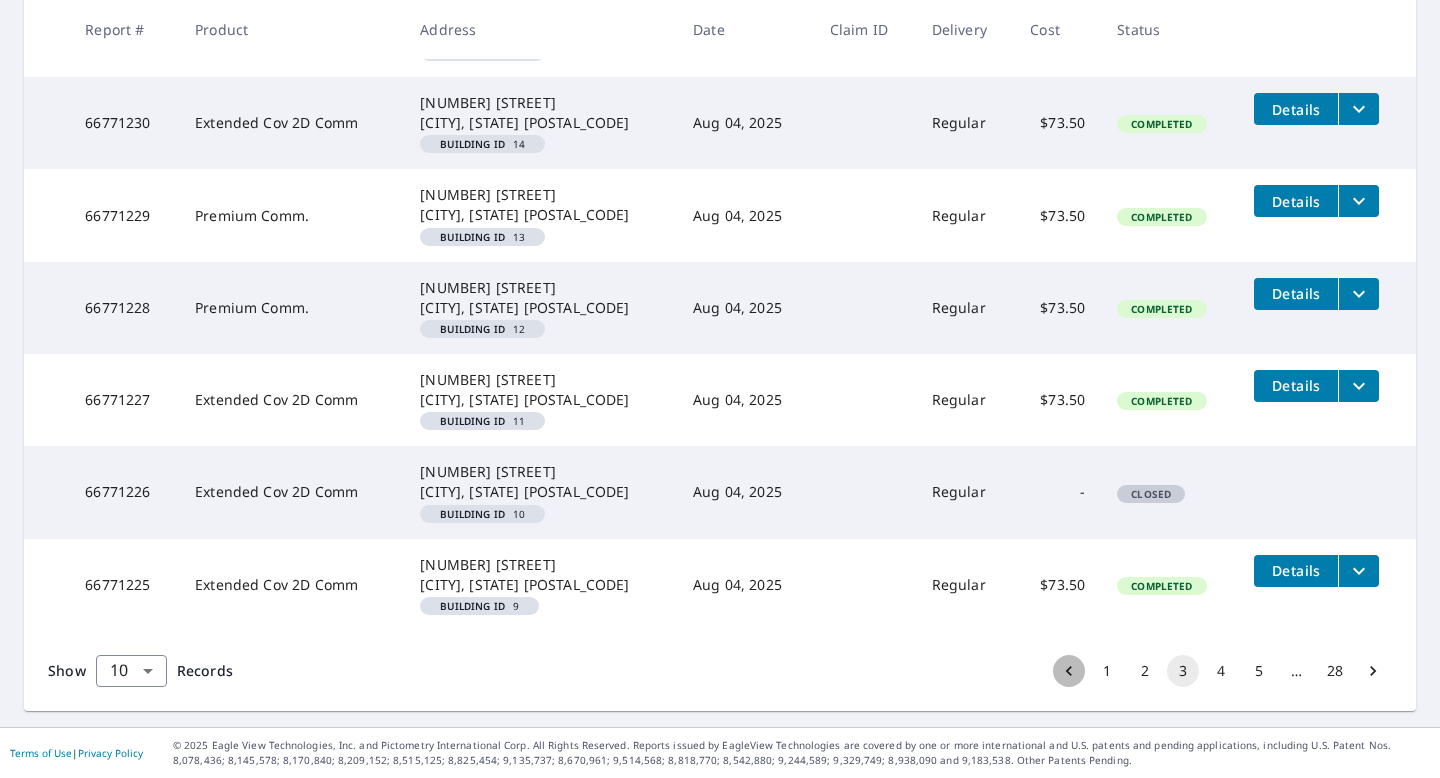 click 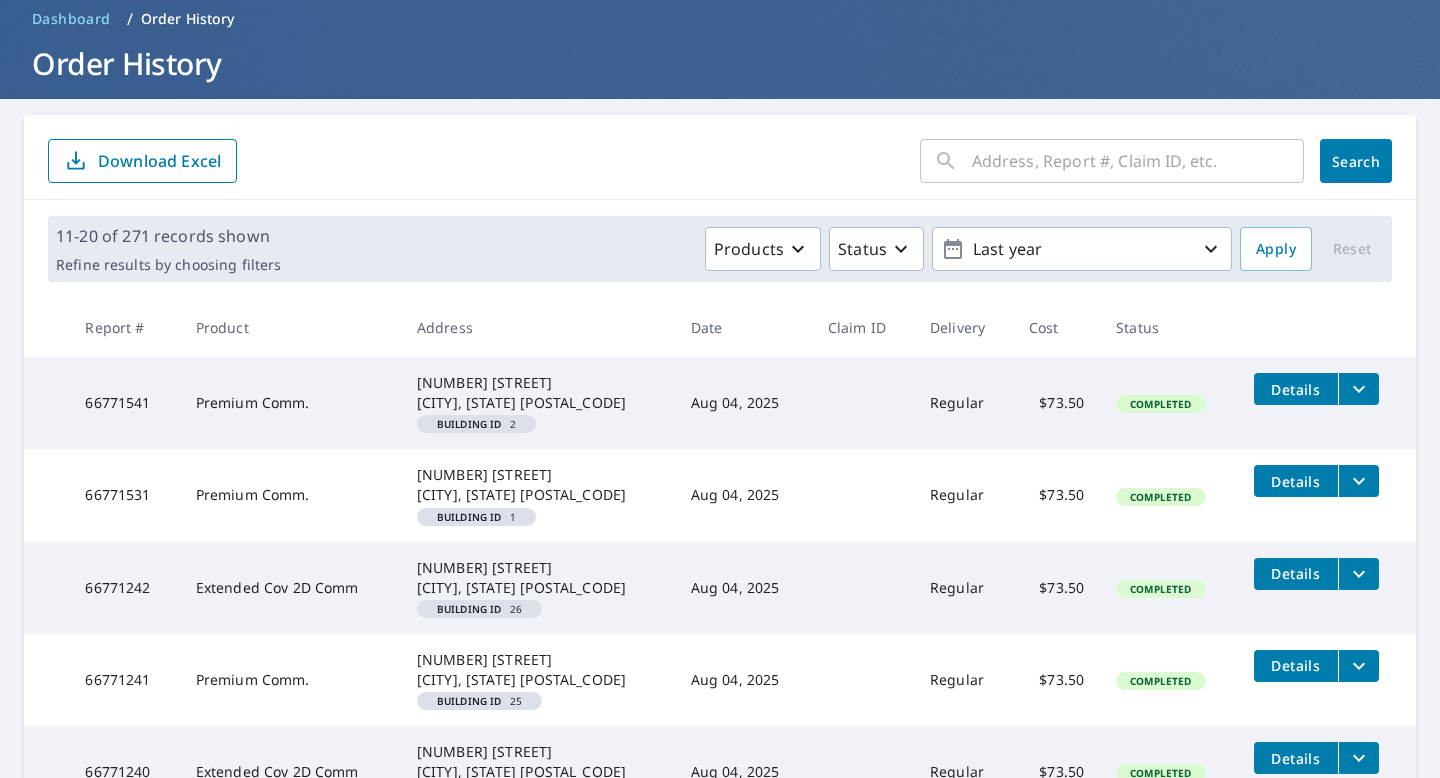 scroll, scrollTop: 82, scrollLeft: 0, axis: vertical 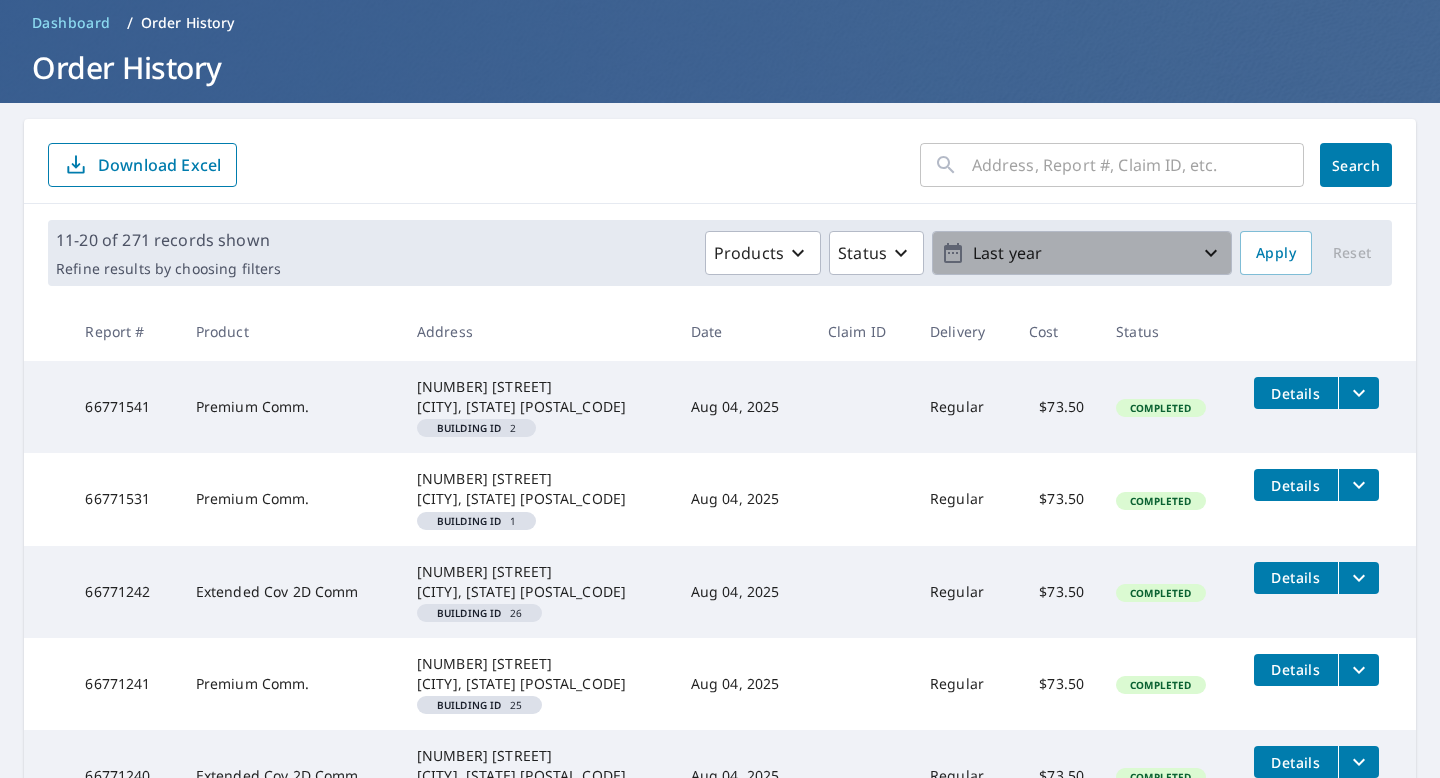 click on "Last year" at bounding box center [1082, 253] 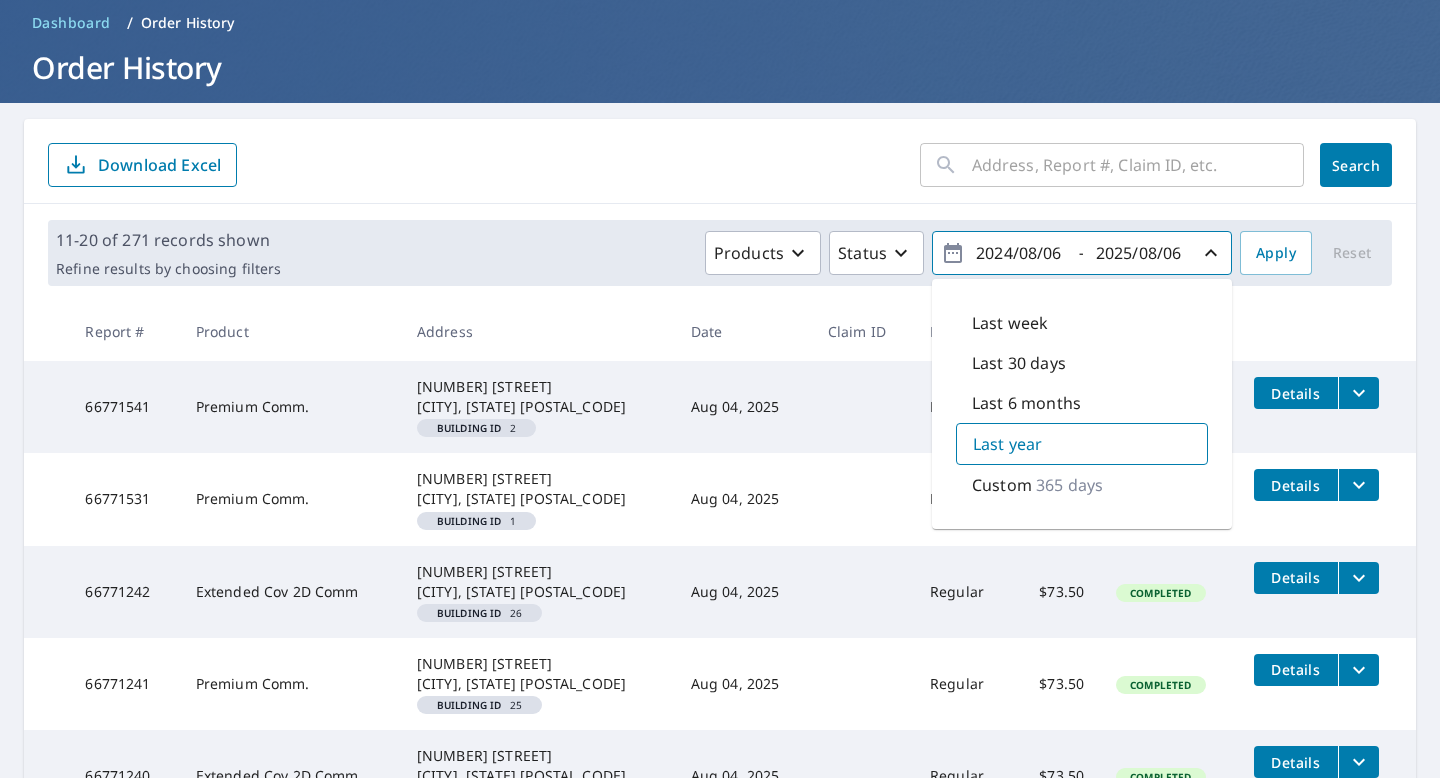 click on "Last week" at bounding box center [1010, 323] 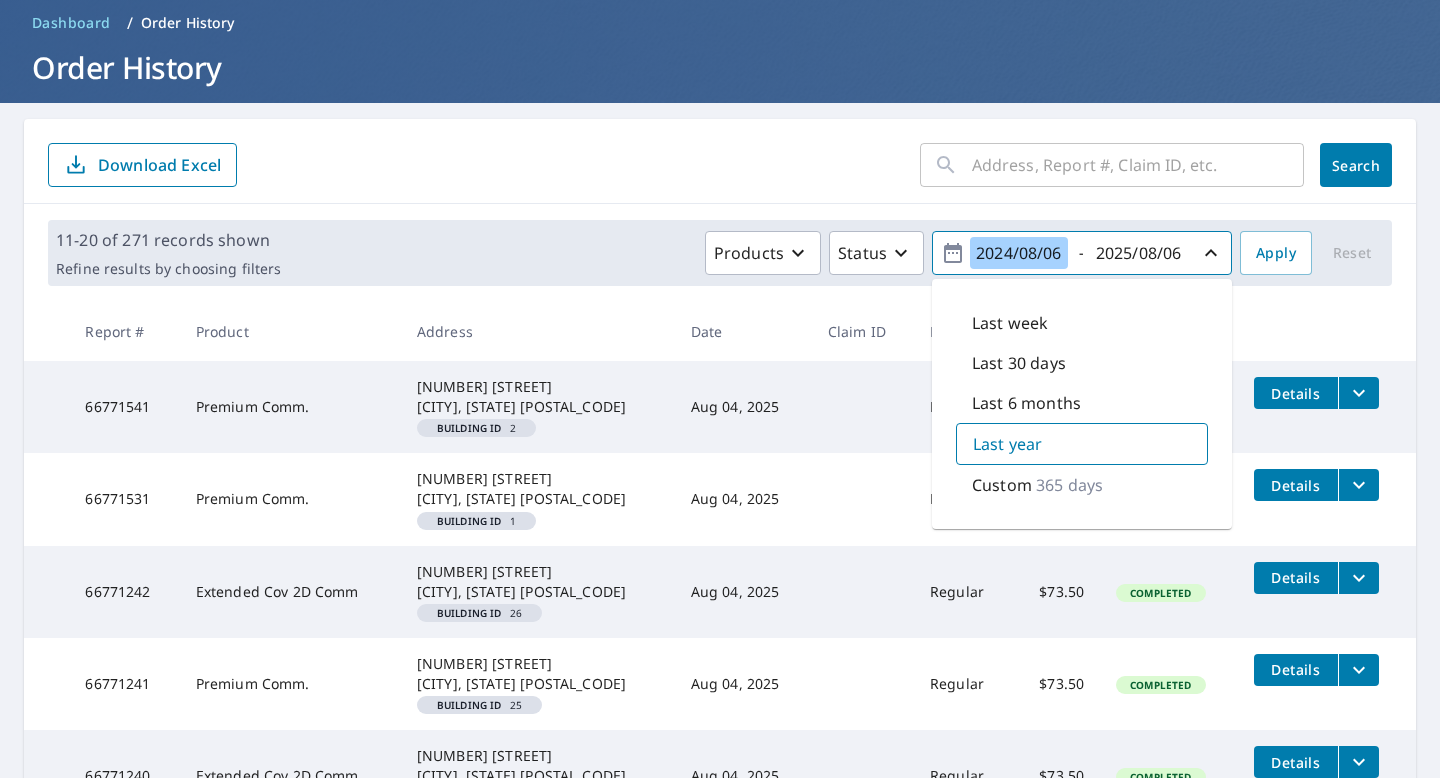 type on "2025/07/30" 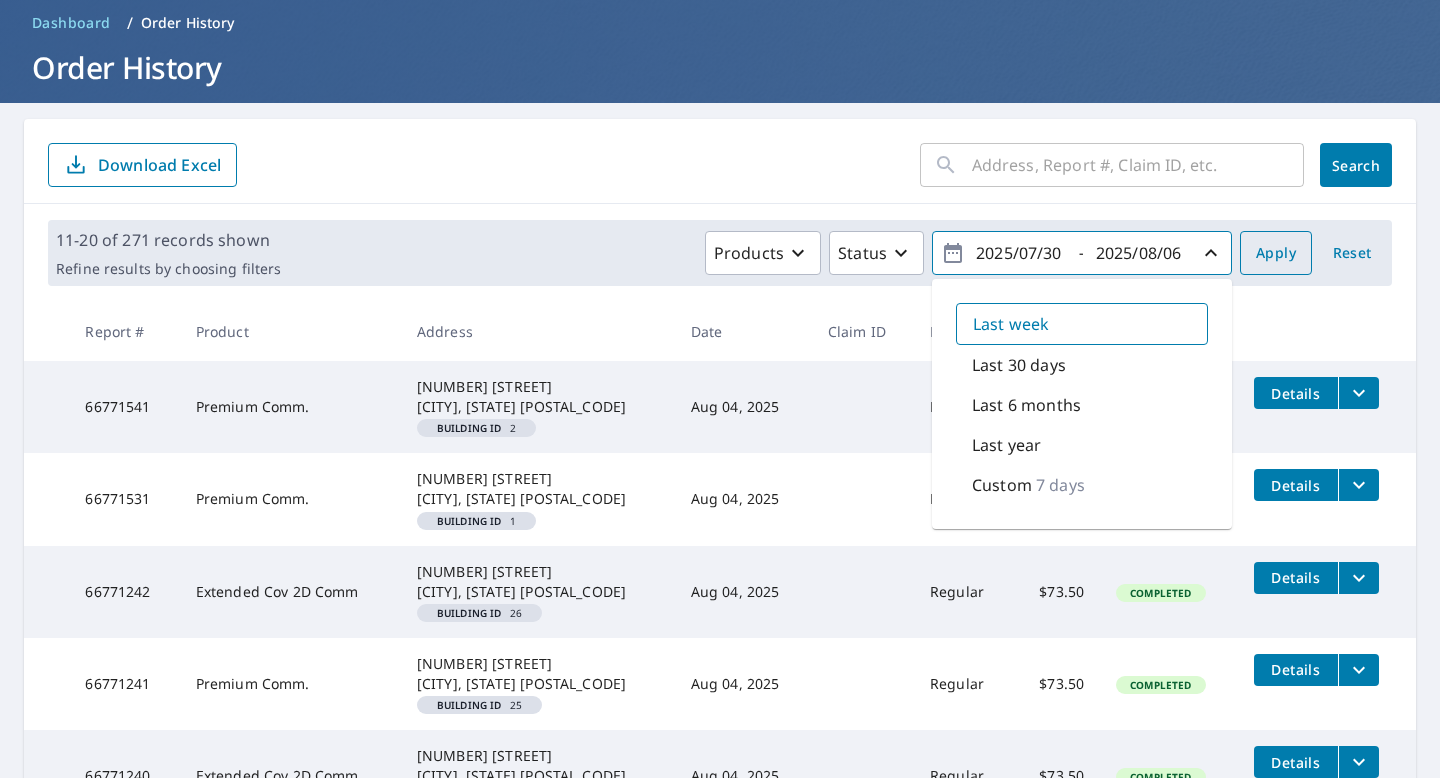 click on "Apply" at bounding box center [1276, 253] 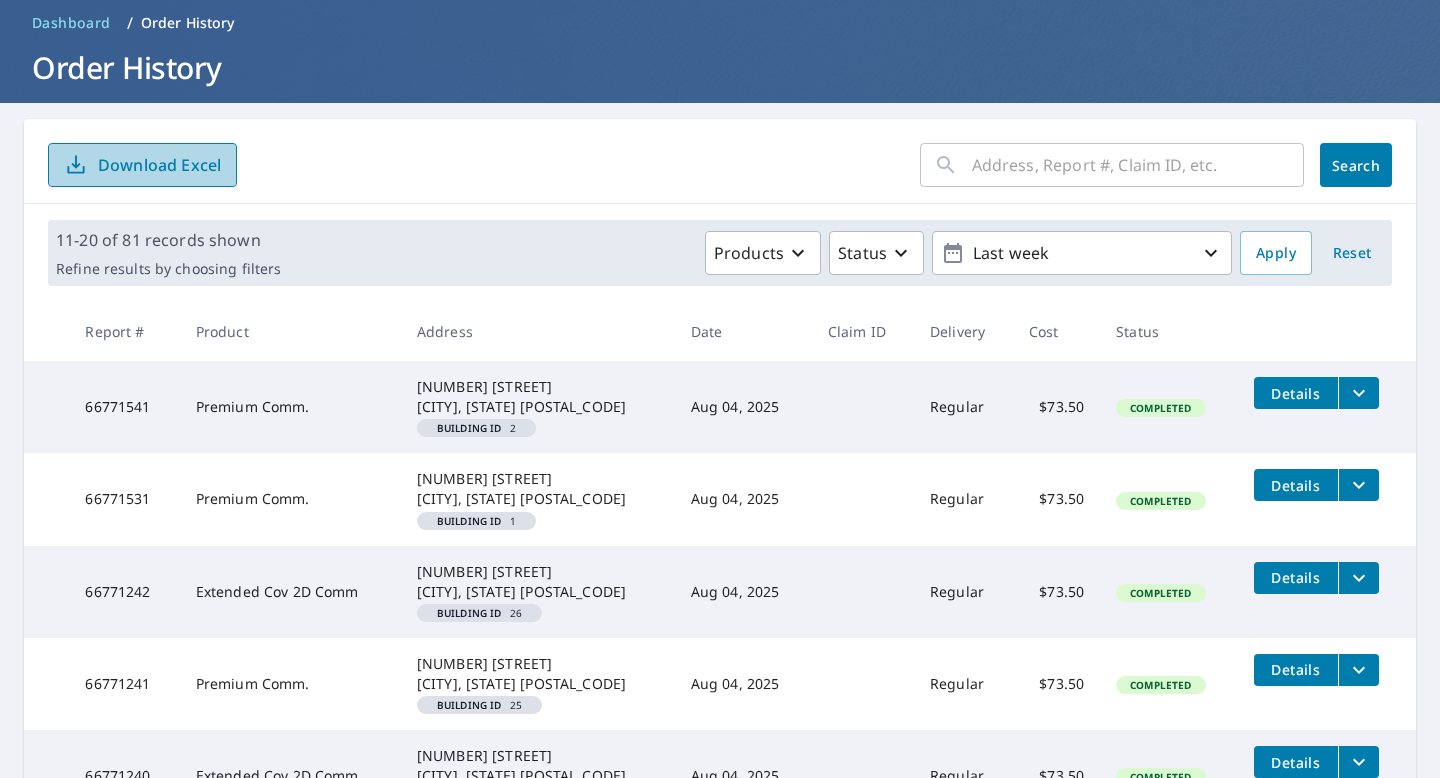click on "Download Excel" at bounding box center (159, 165) 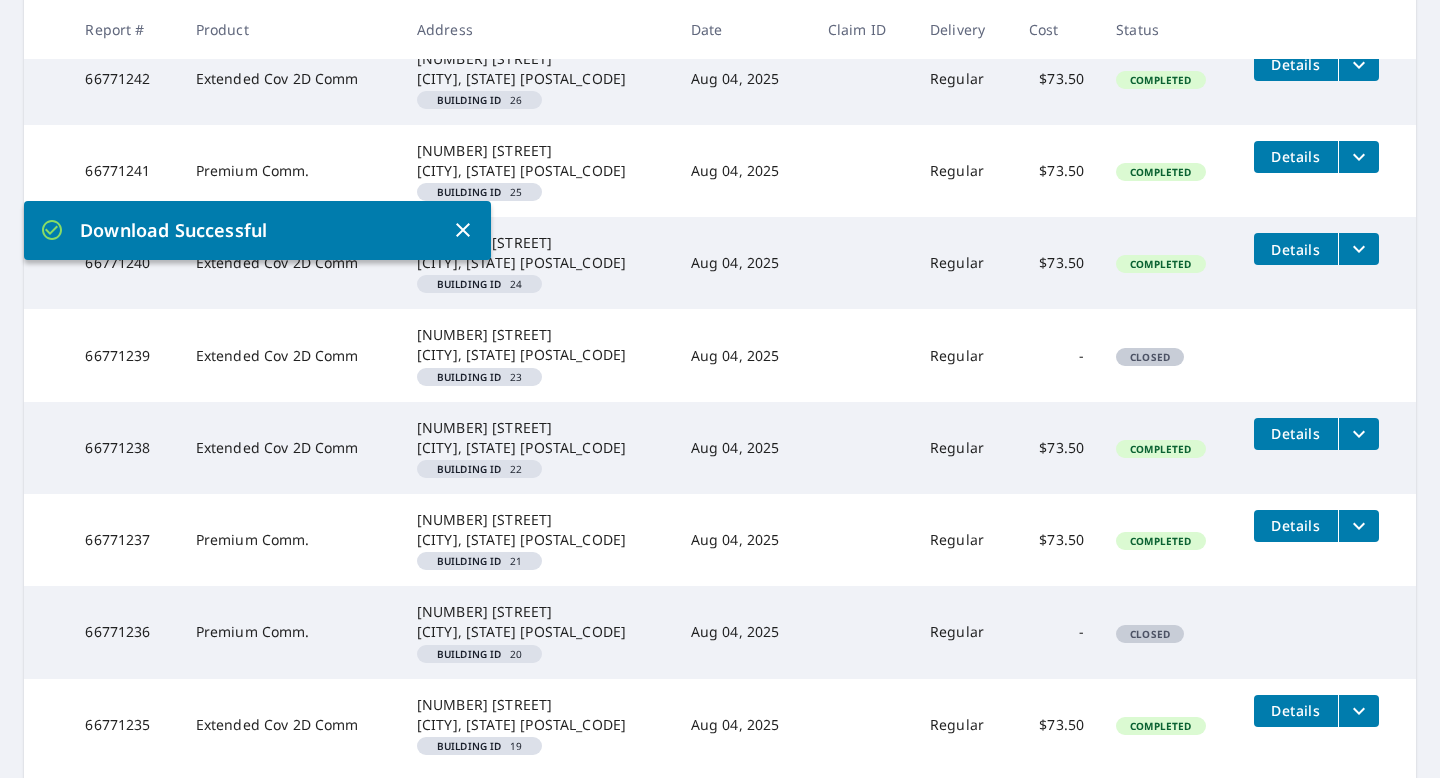 scroll, scrollTop: 735, scrollLeft: 0, axis: vertical 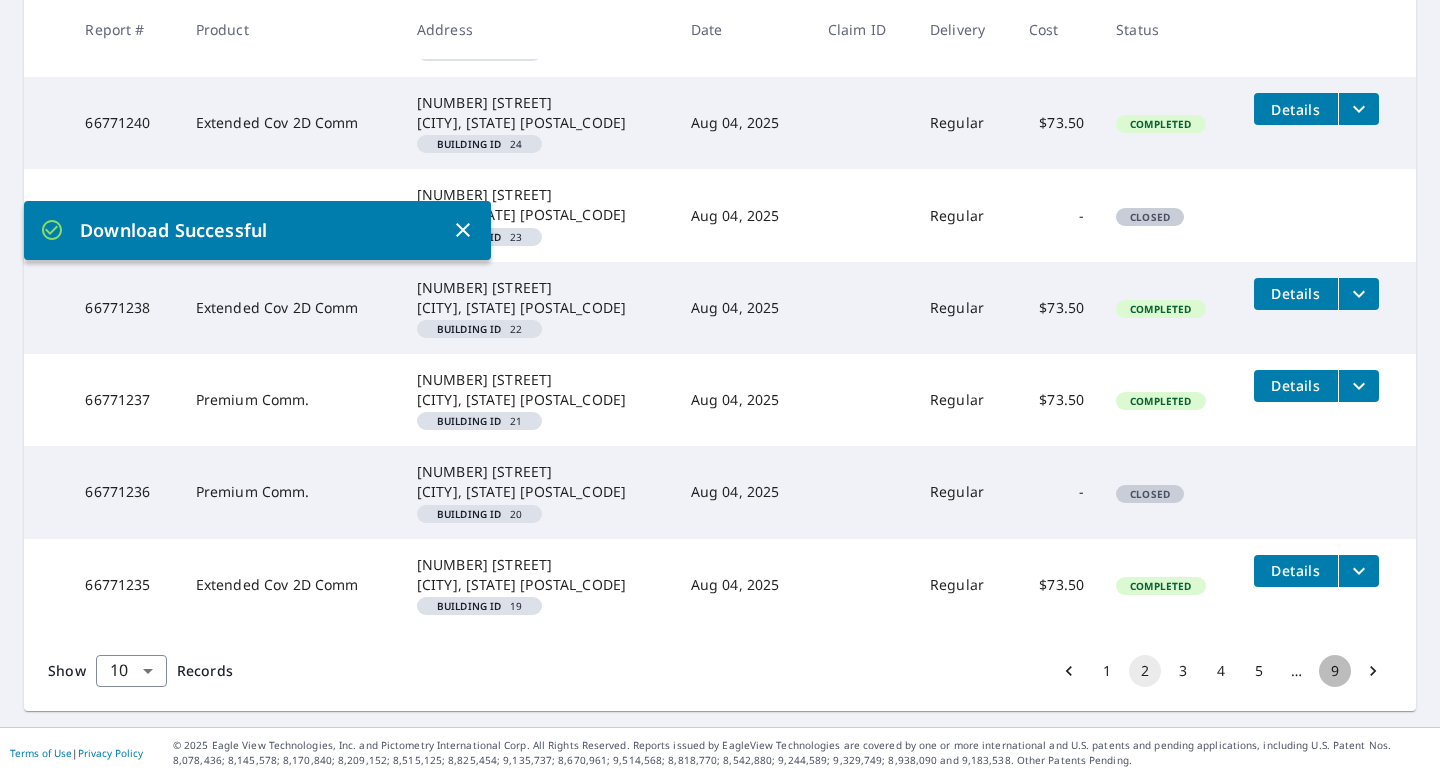 click on "9" at bounding box center [1335, 671] 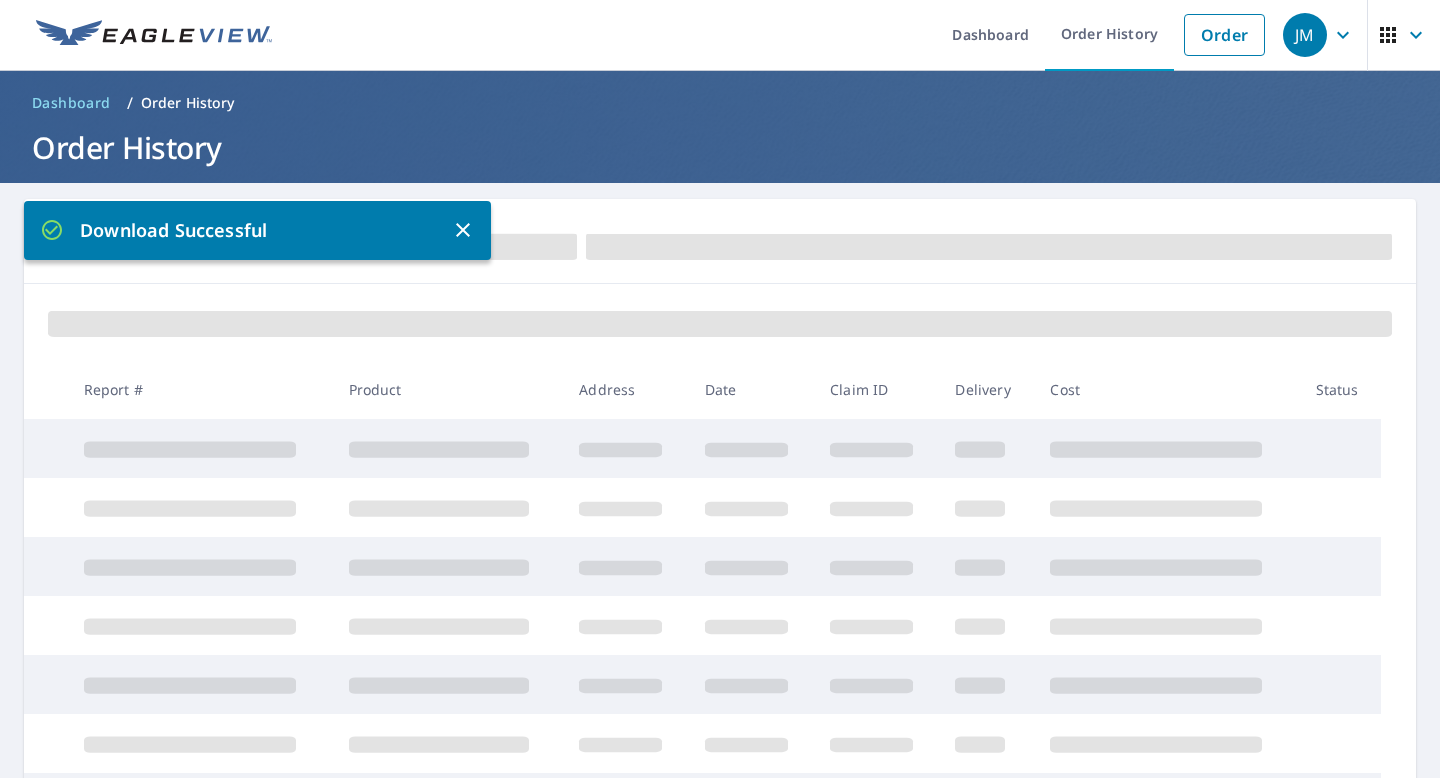 scroll, scrollTop: 0, scrollLeft: 0, axis: both 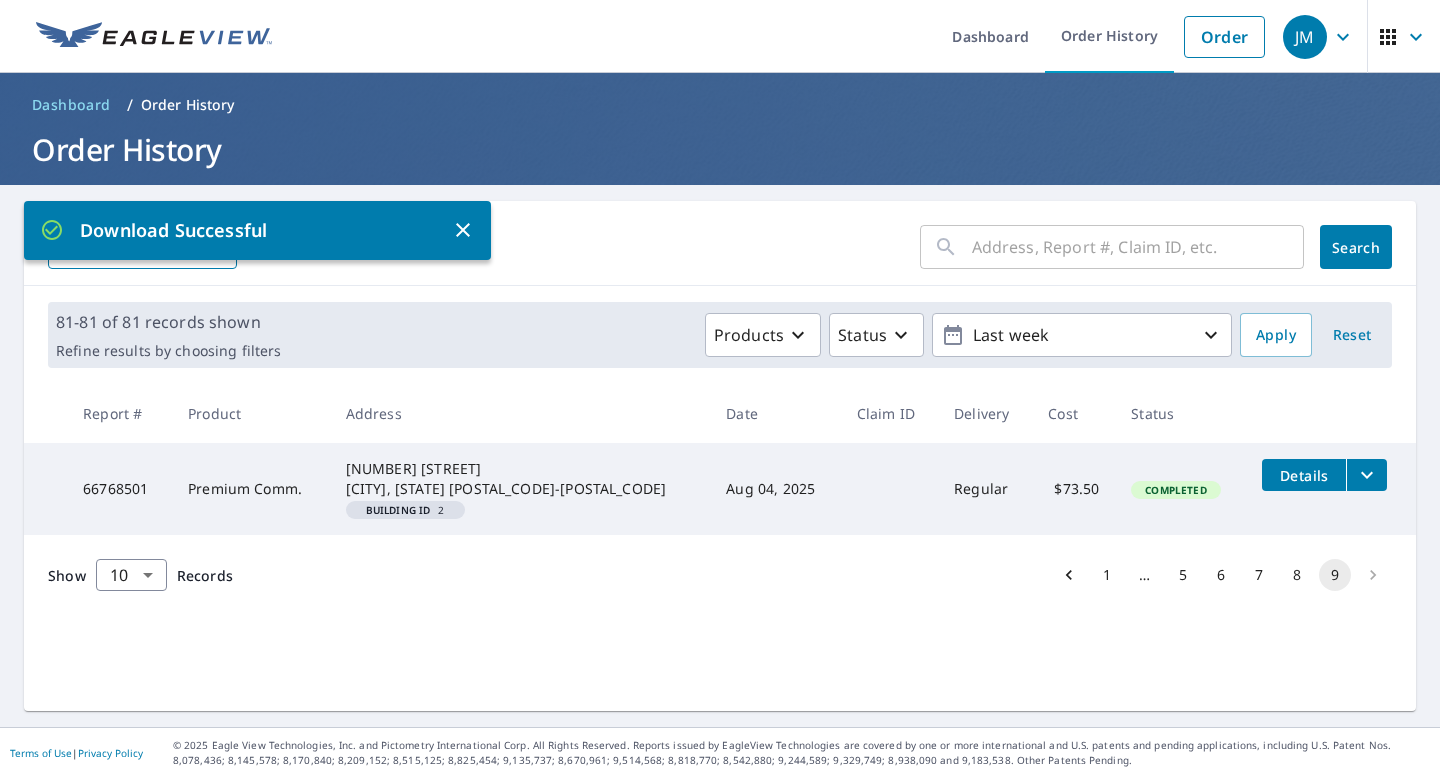 click at bounding box center [1373, 575] 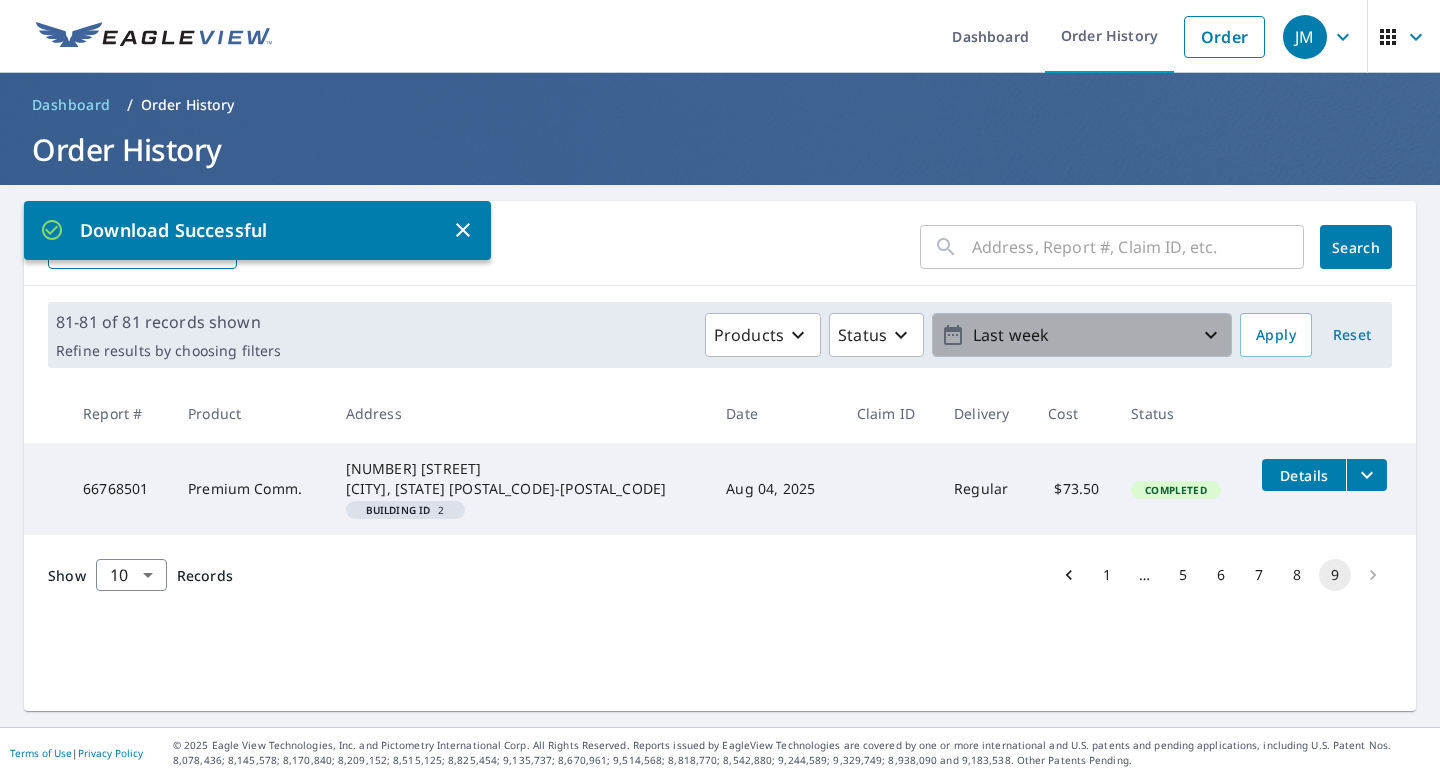 click 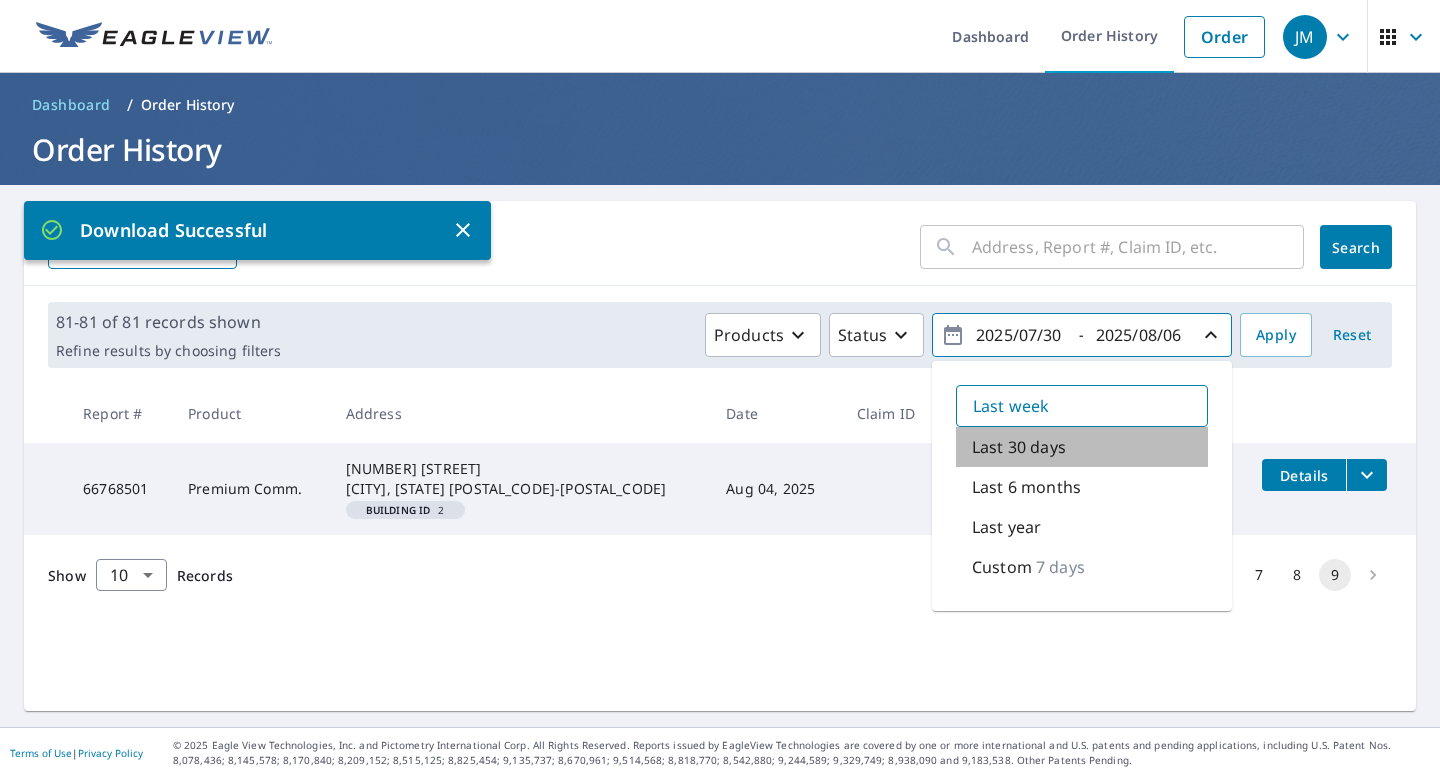 click on "Last 30 days" at bounding box center (1082, 447) 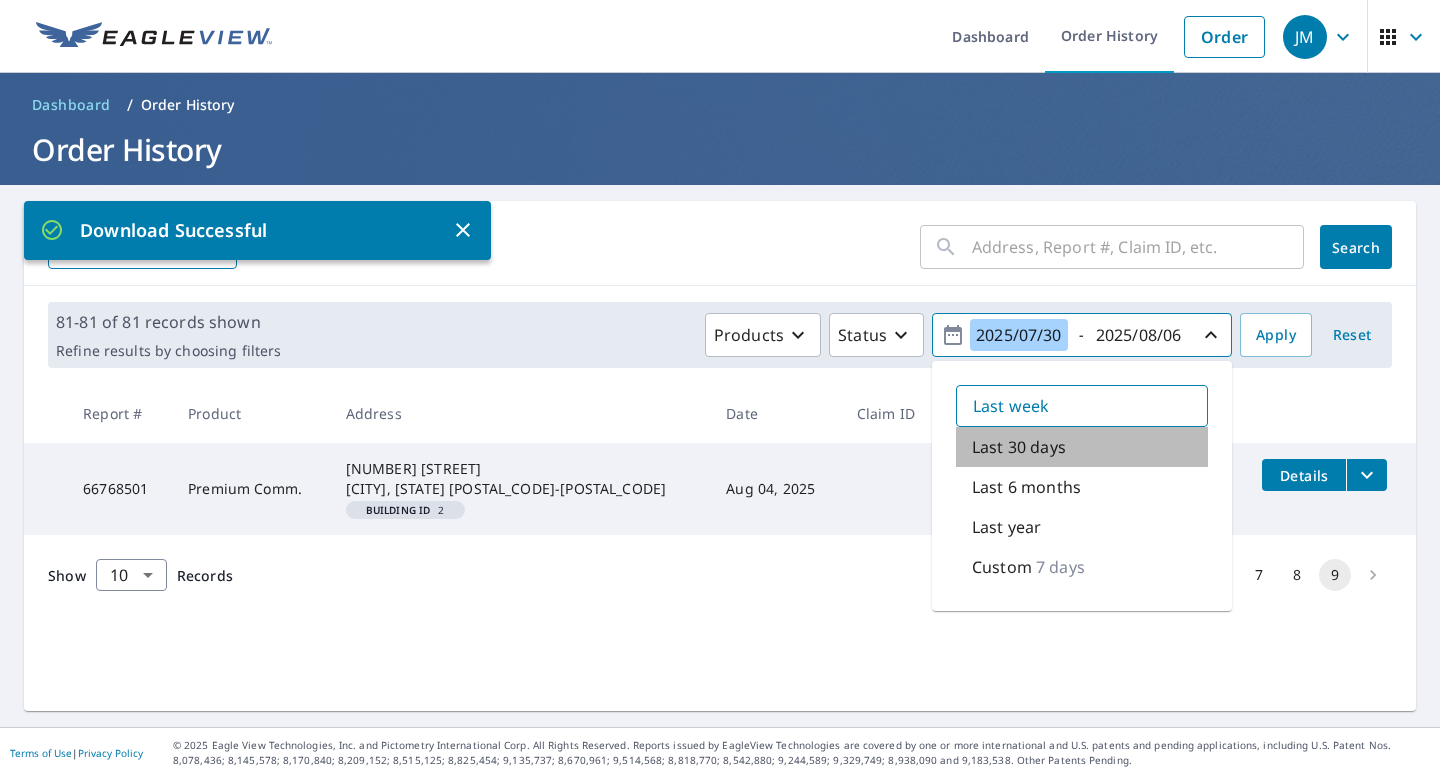 type on "2025/07/06" 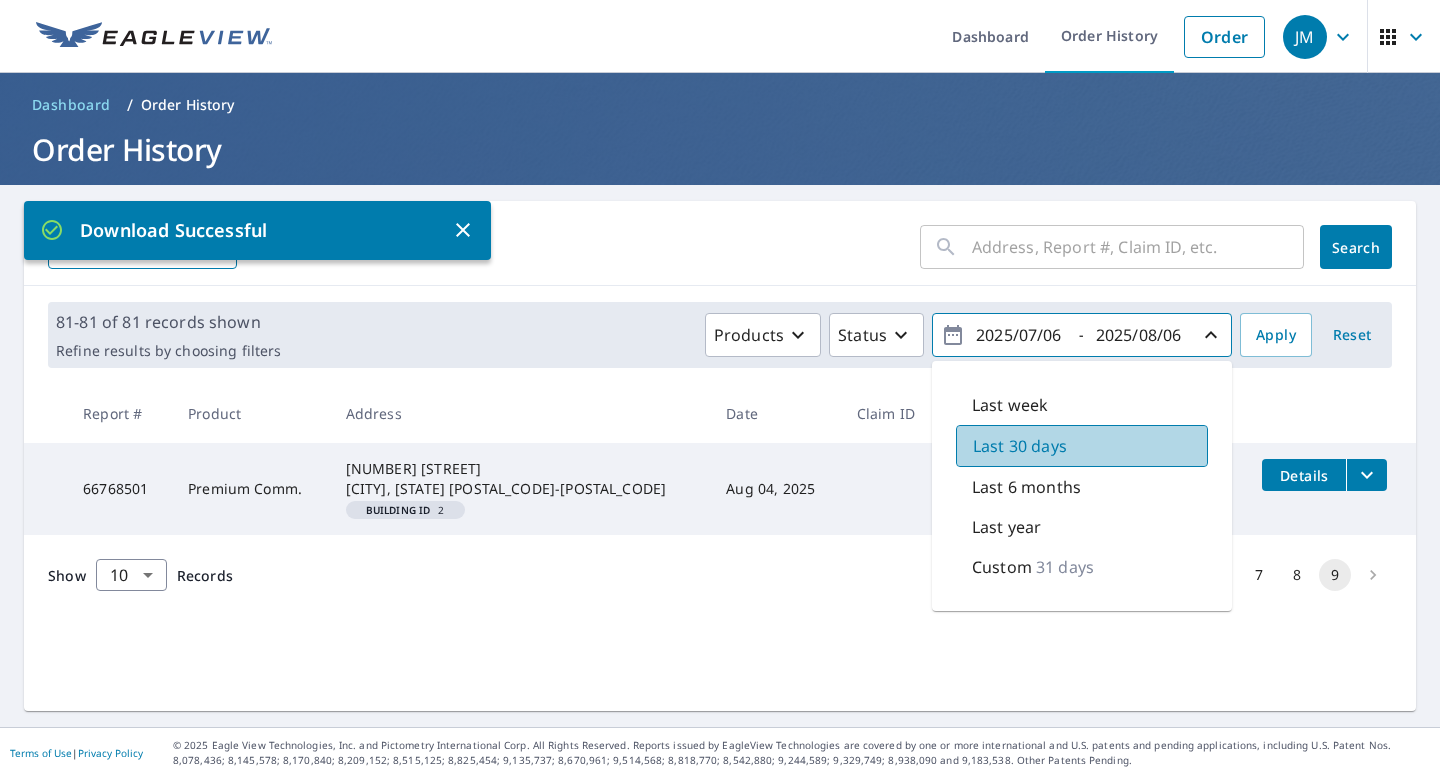 click on "Last 30 days" at bounding box center [1082, 446] 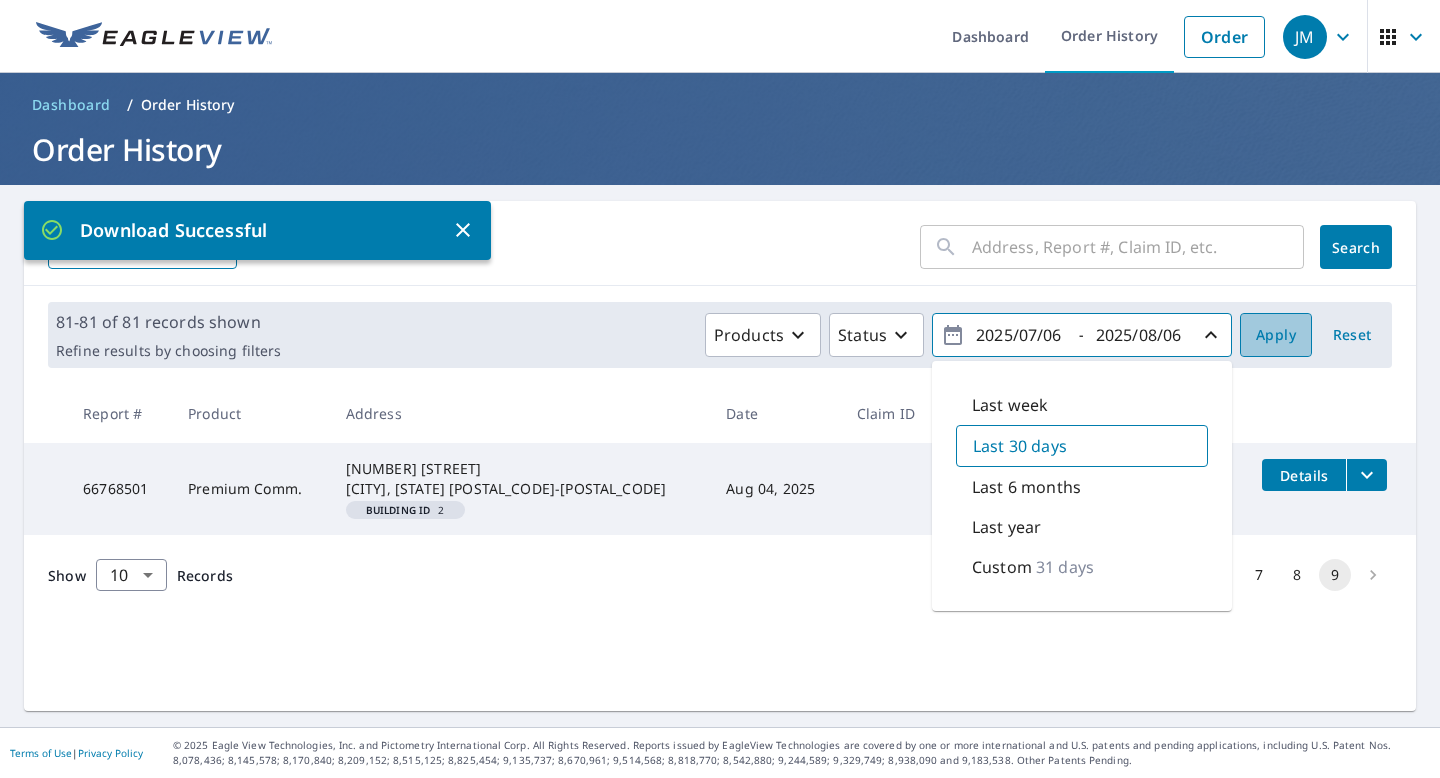 click on "Apply" at bounding box center [1276, 335] 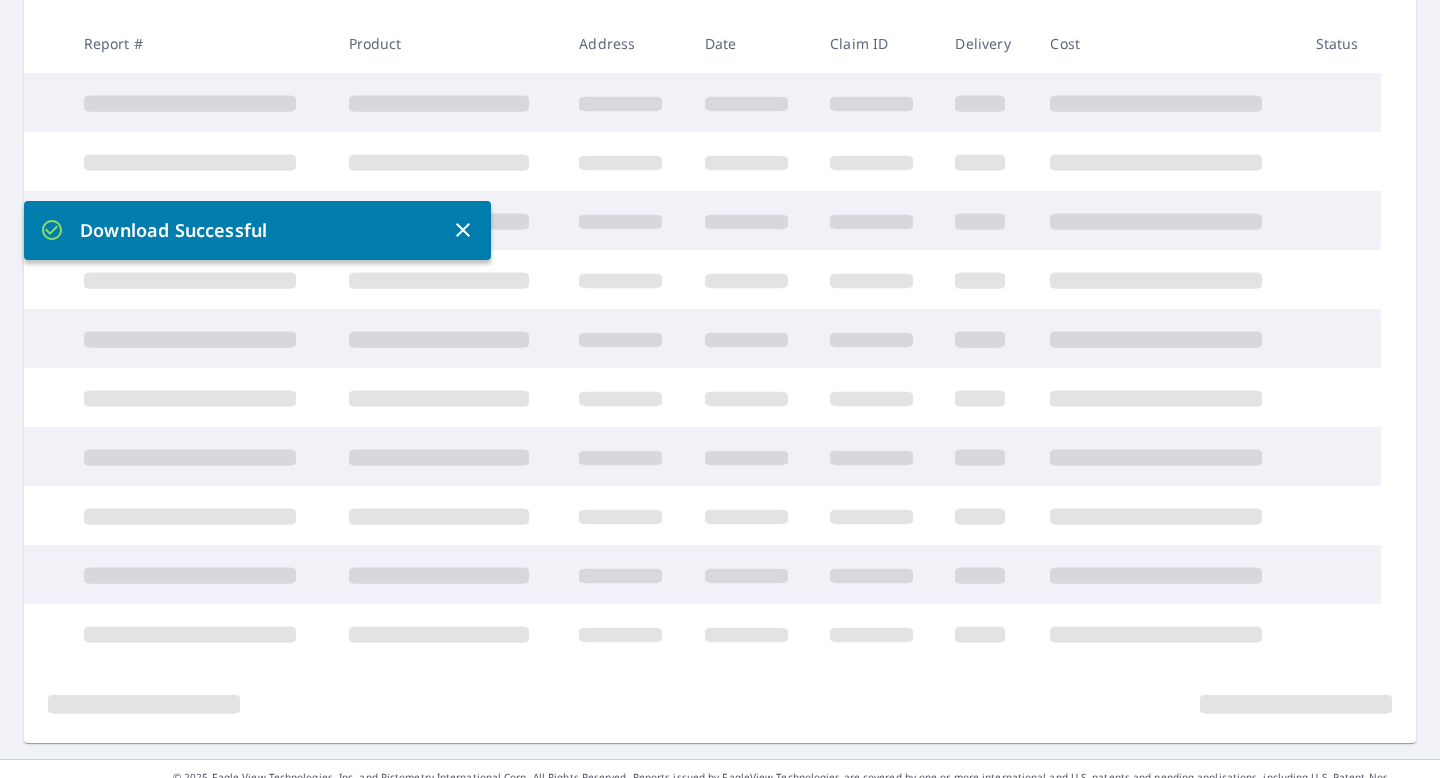 scroll, scrollTop: 380, scrollLeft: 0, axis: vertical 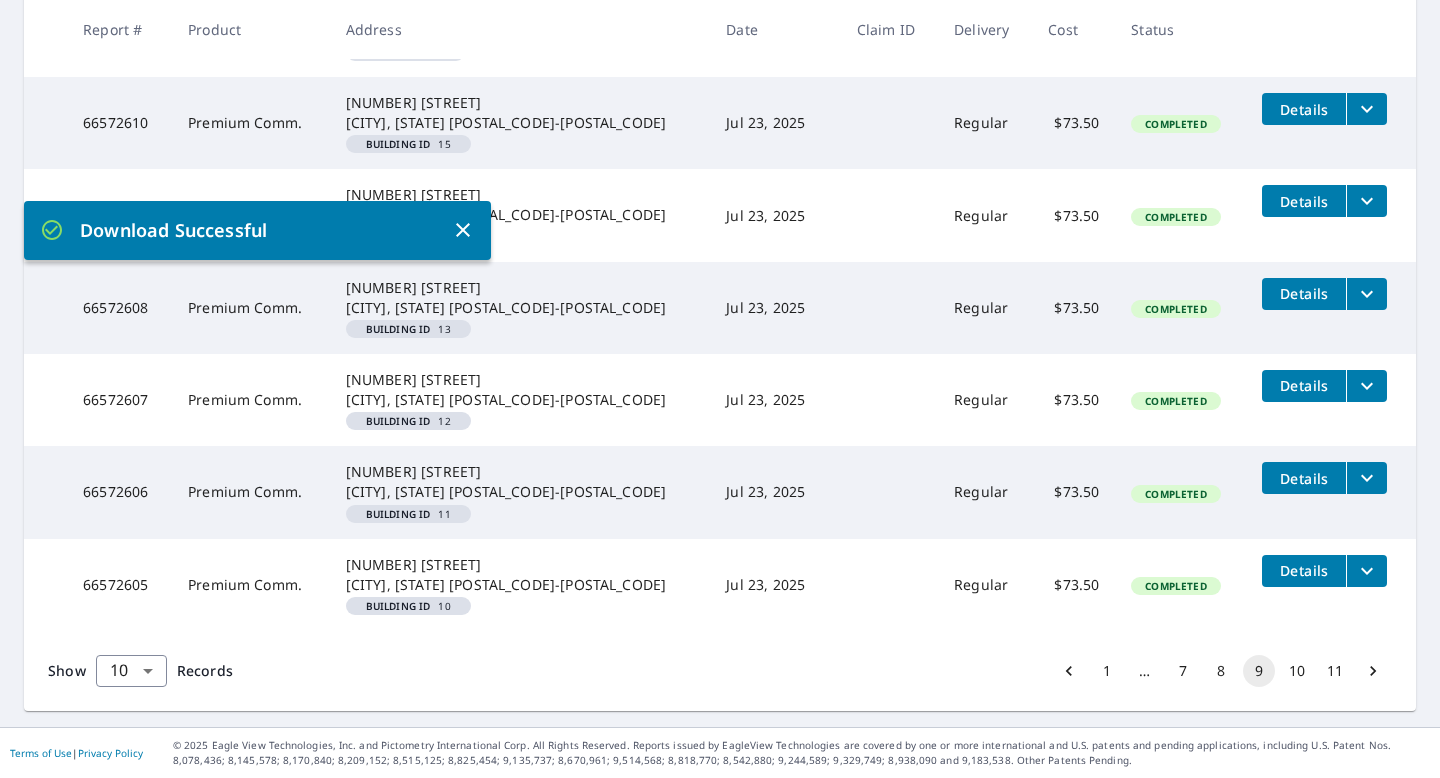 click on "10" at bounding box center [1297, 671] 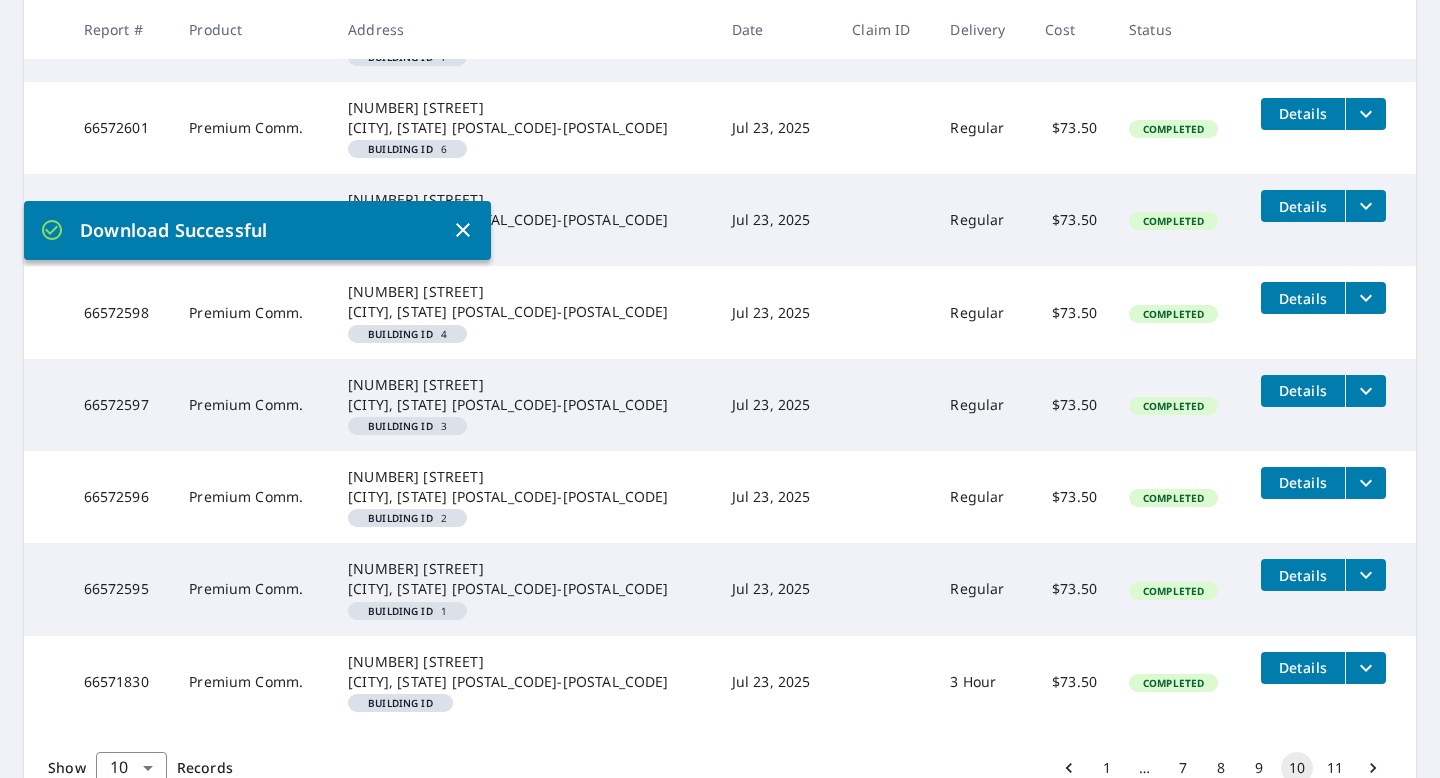 scroll, scrollTop: 735, scrollLeft: 0, axis: vertical 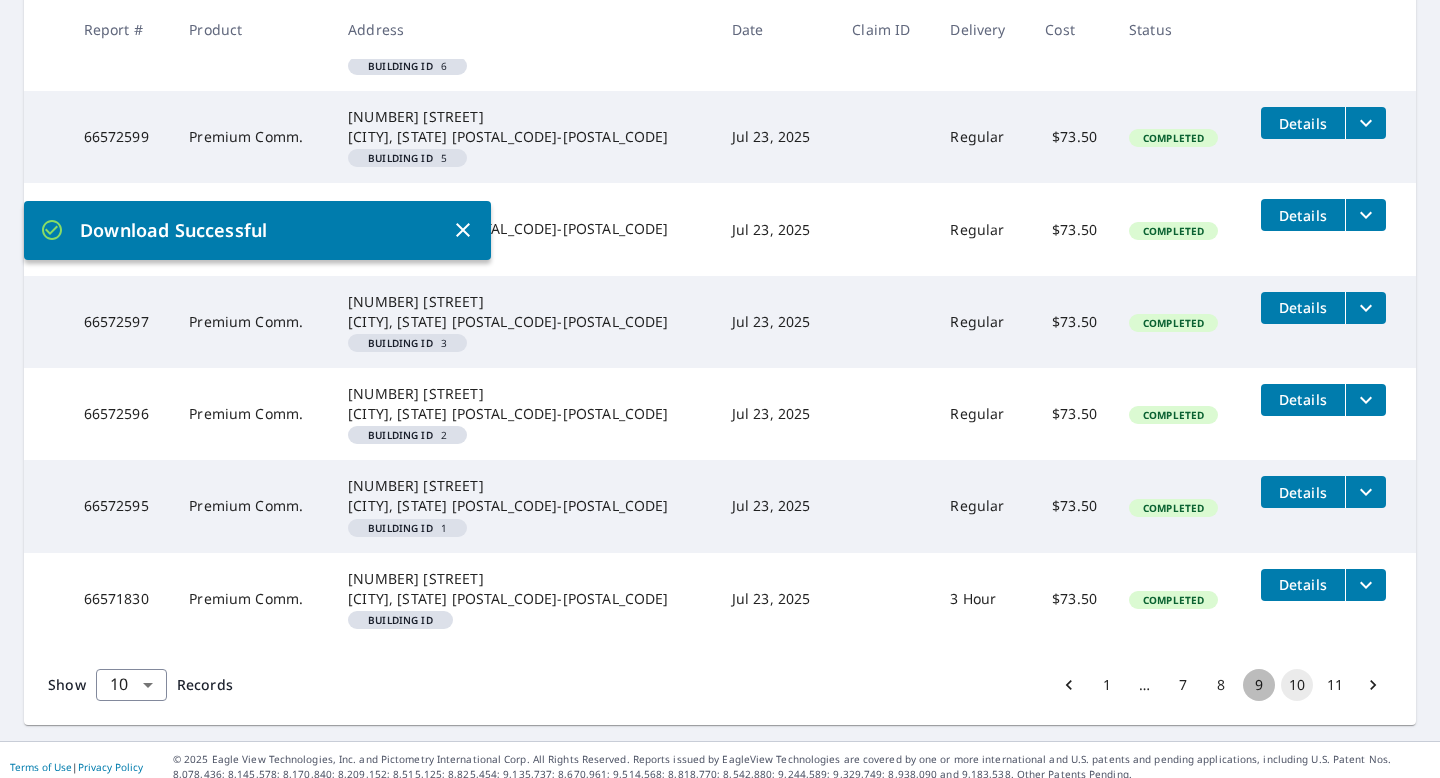 click on "Show 10 10 ​ Records 1 … 7 8 9 10 11" at bounding box center [720, 685] 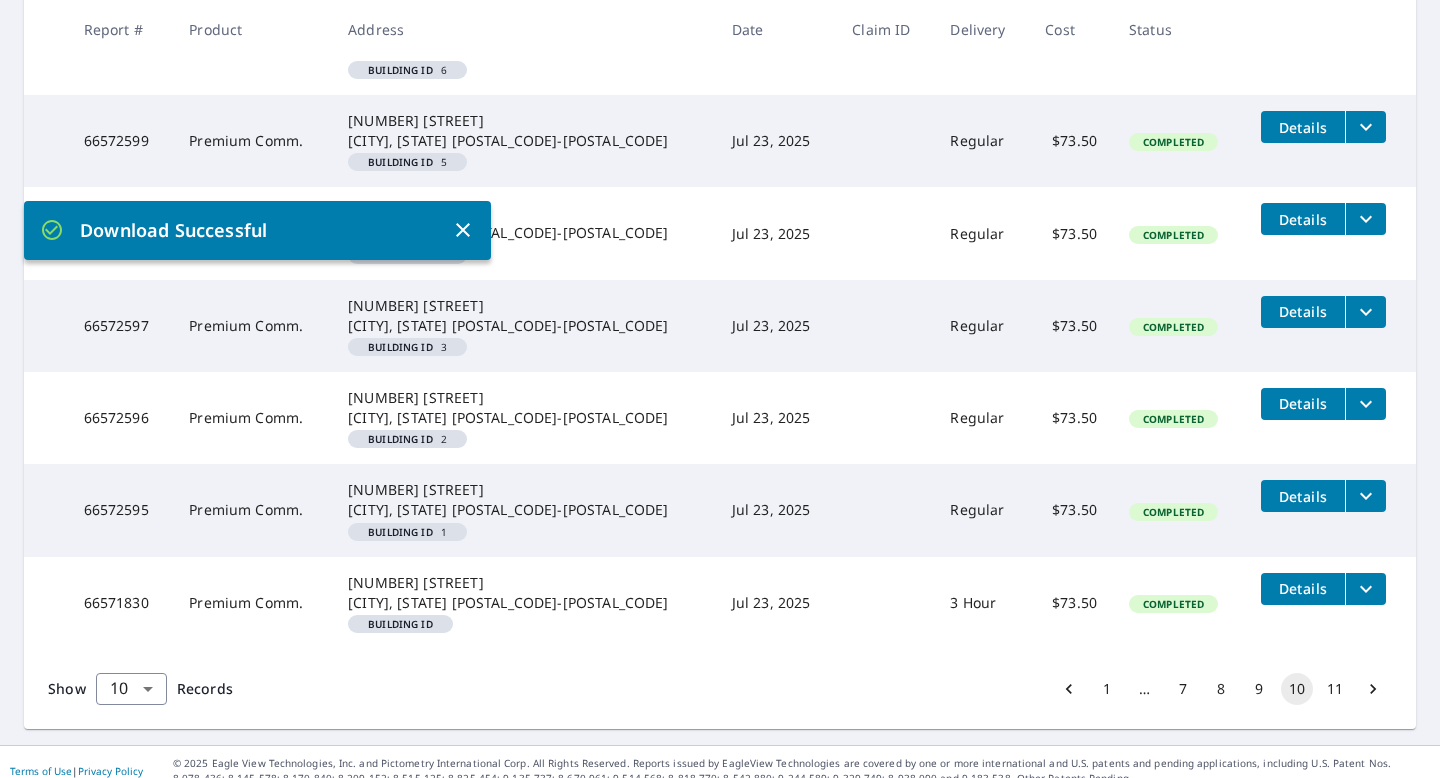 click on "9" at bounding box center (1259, 689) 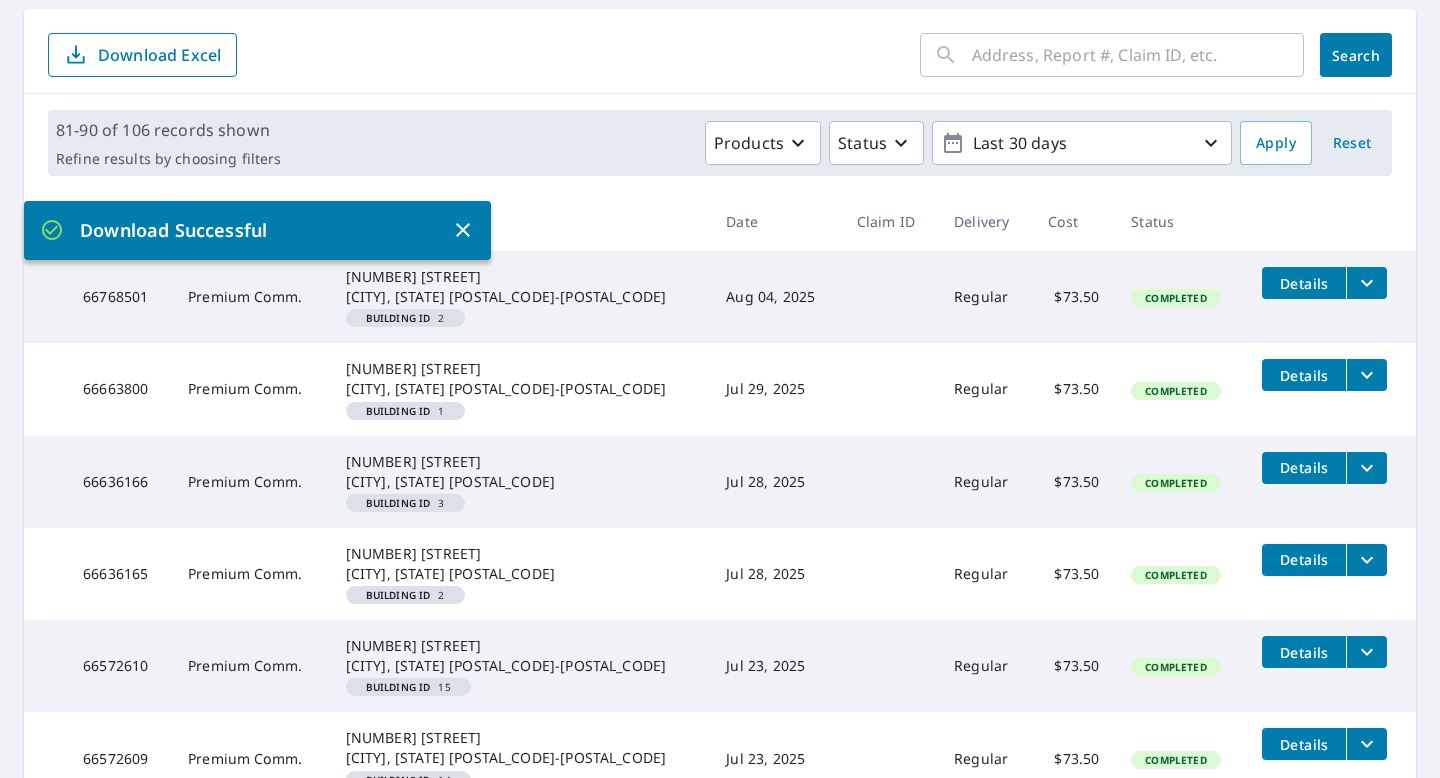 scroll, scrollTop: 217, scrollLeft: 0, axis: vertical 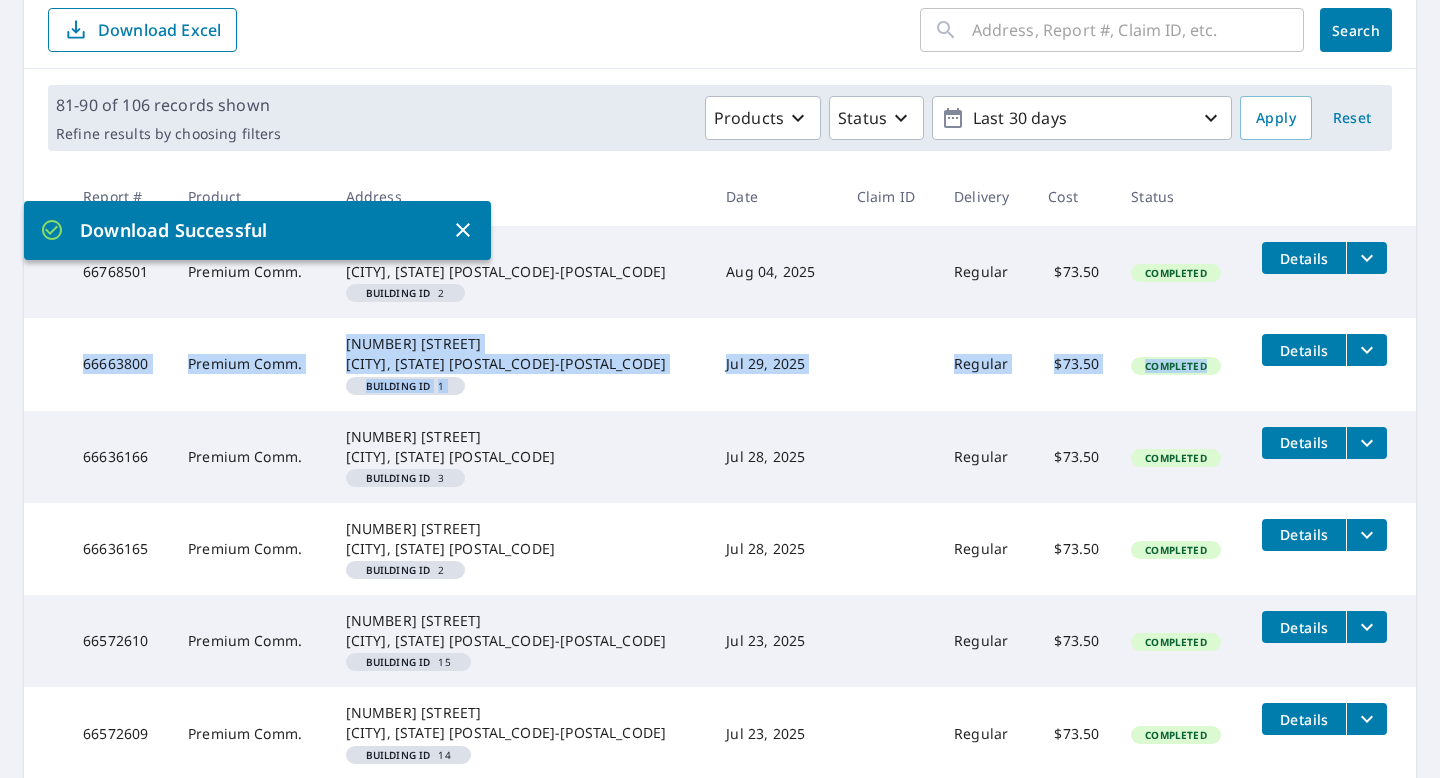 drag, startPoint x: 81, startPoint y: 357, endPoint x: 1218, endPoint y: 374, distance: 1137.1271 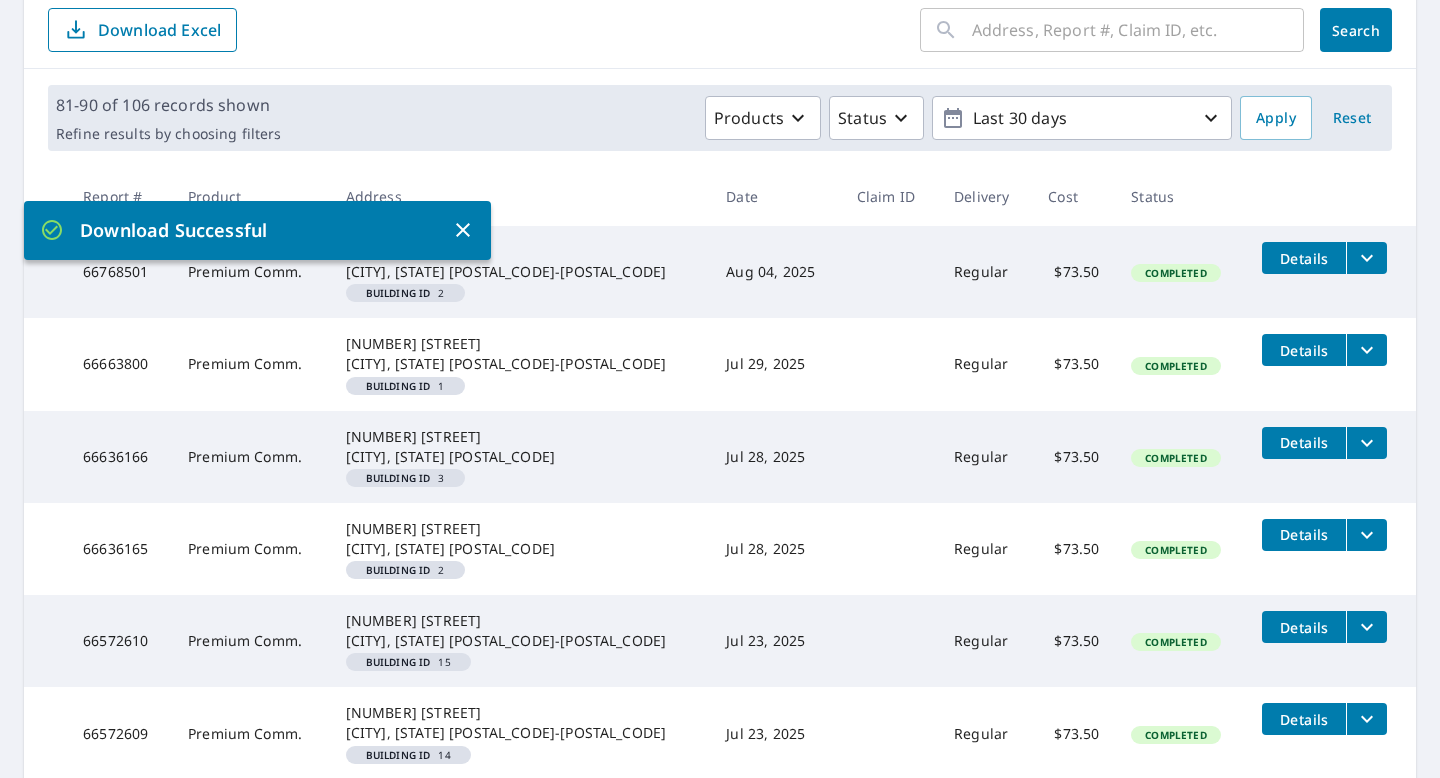 click on "66663800" at bounding box center [119, 364] 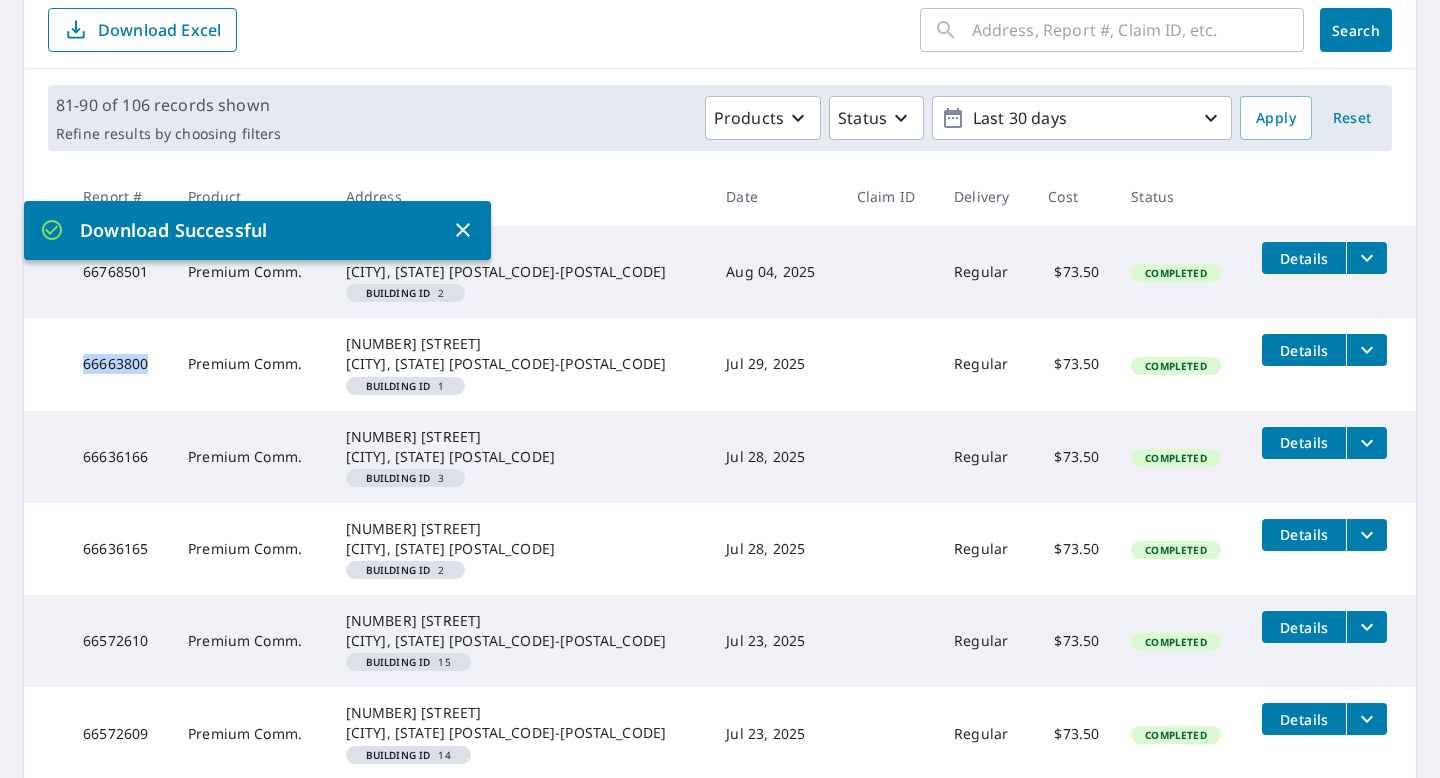 drag, startPoint x: 153, startPoint y: 363, endPoint x: 53, endPoint y: 370, distance: 100.2447 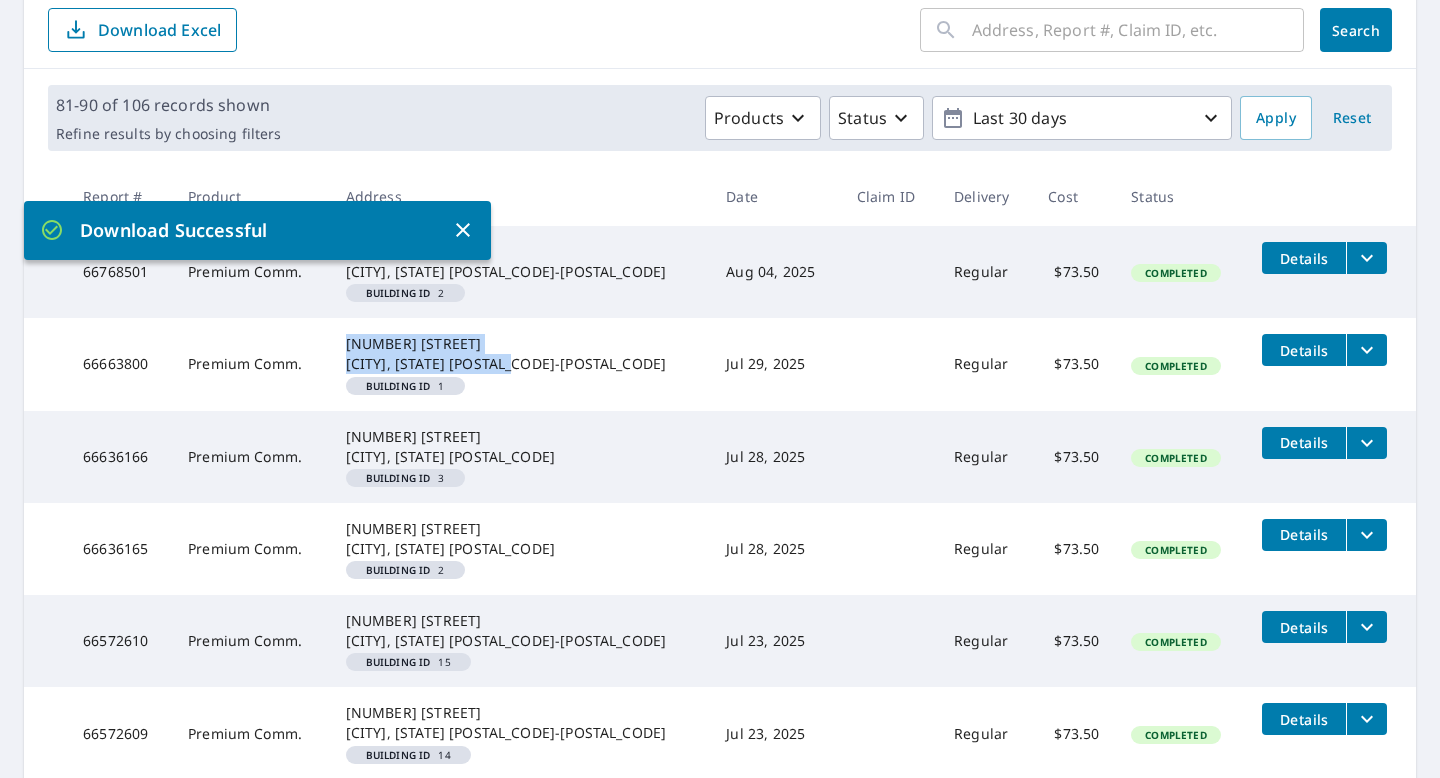 drag, startPoint x: 554, startPoint y: 365, endPoint x: 386, endPoint y: 345, distance: 169.1863 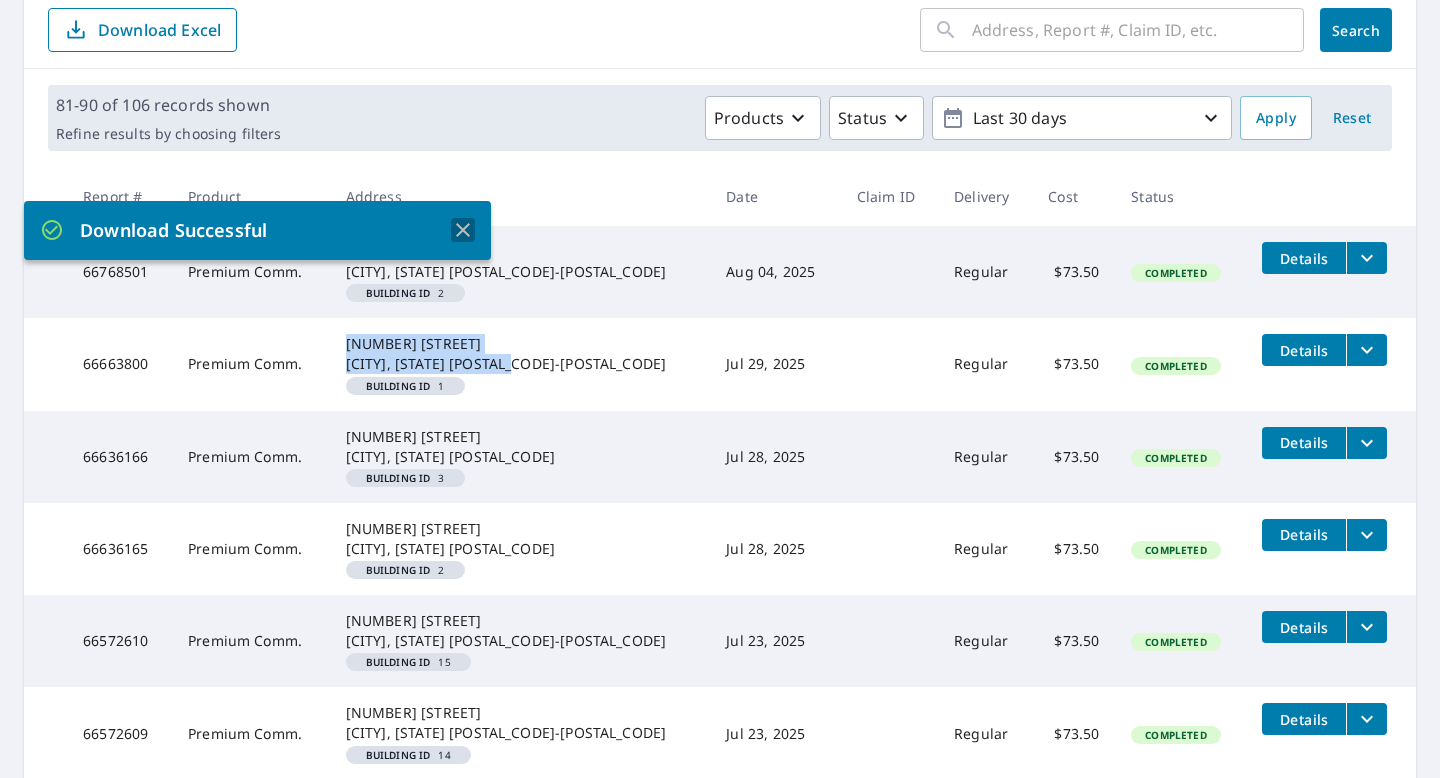 click 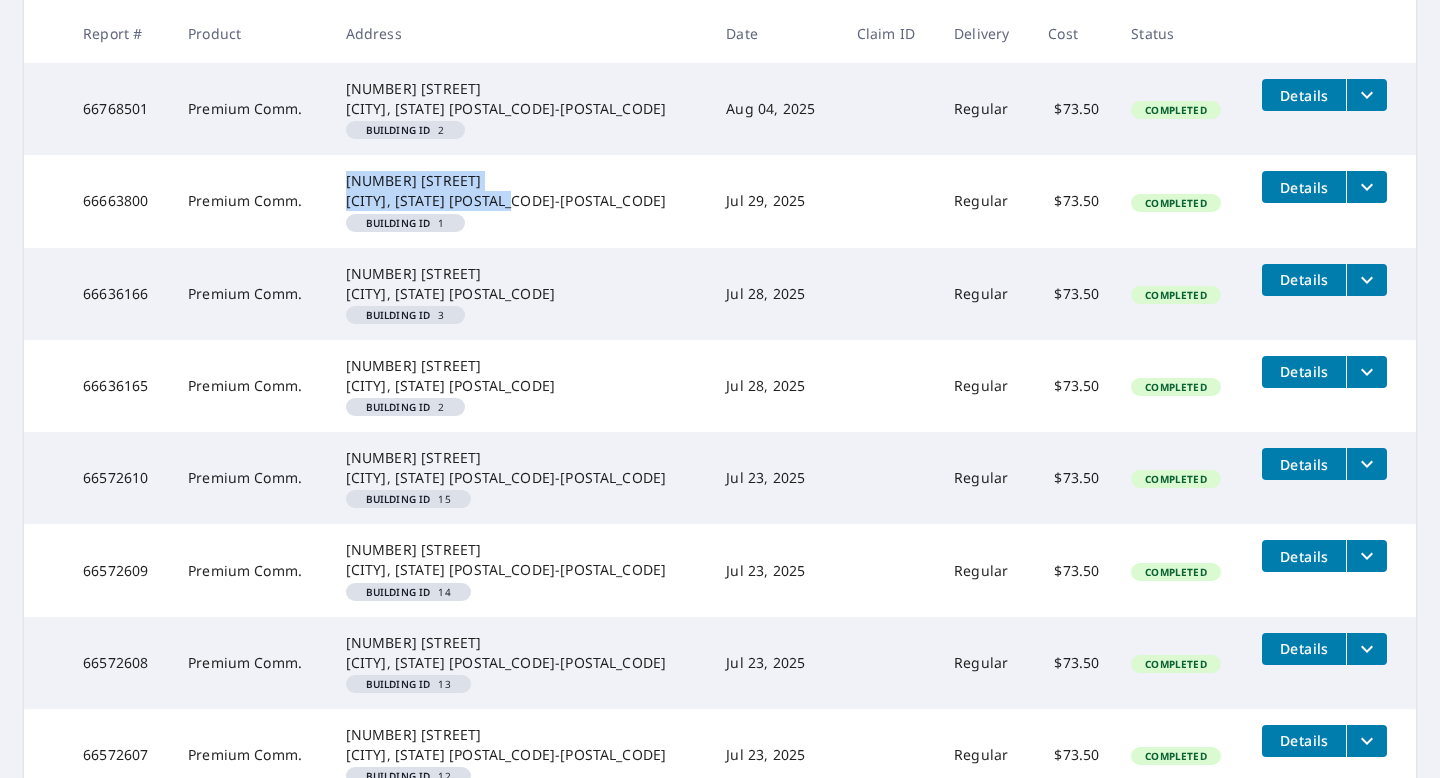 scroll, scrollTop: 735, scrollLeft: 0, axis: vertical 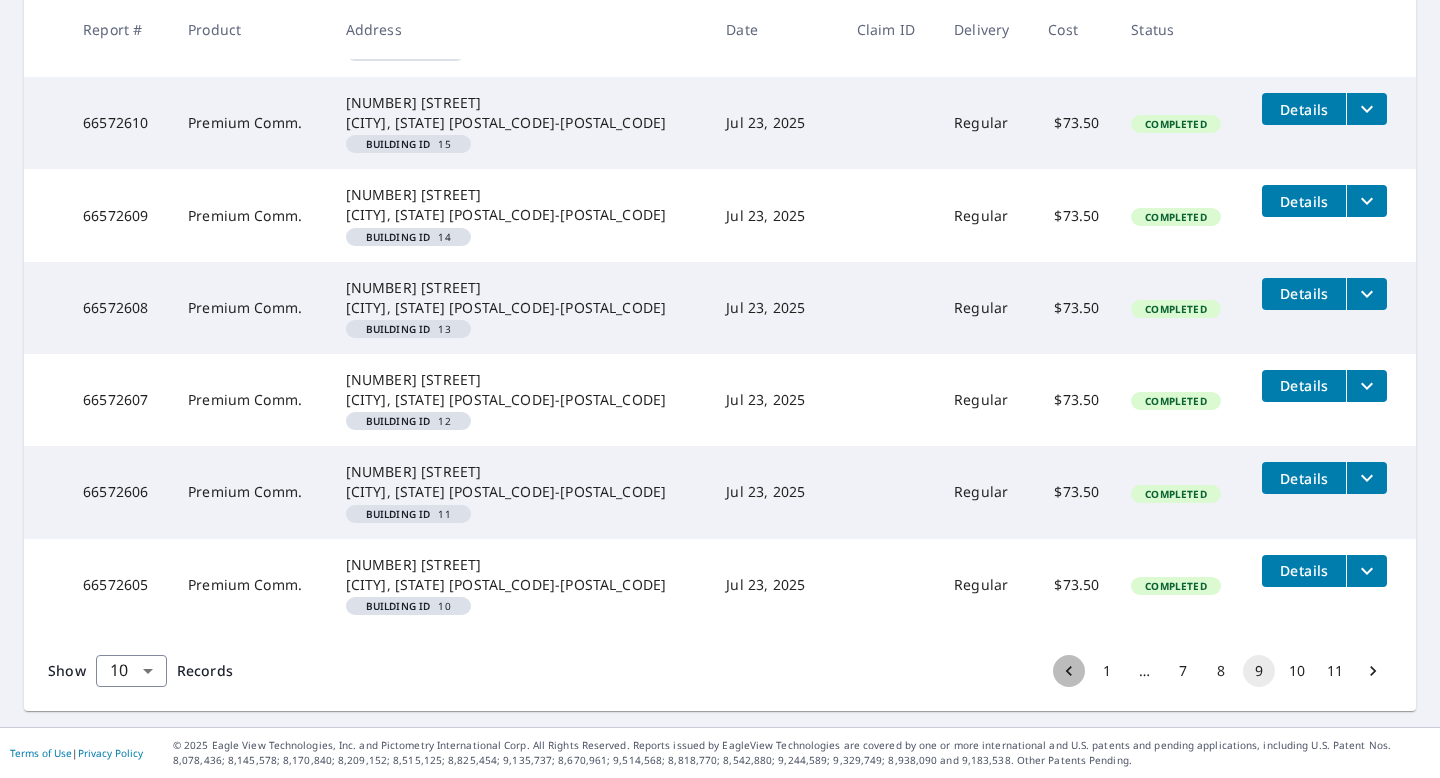 click 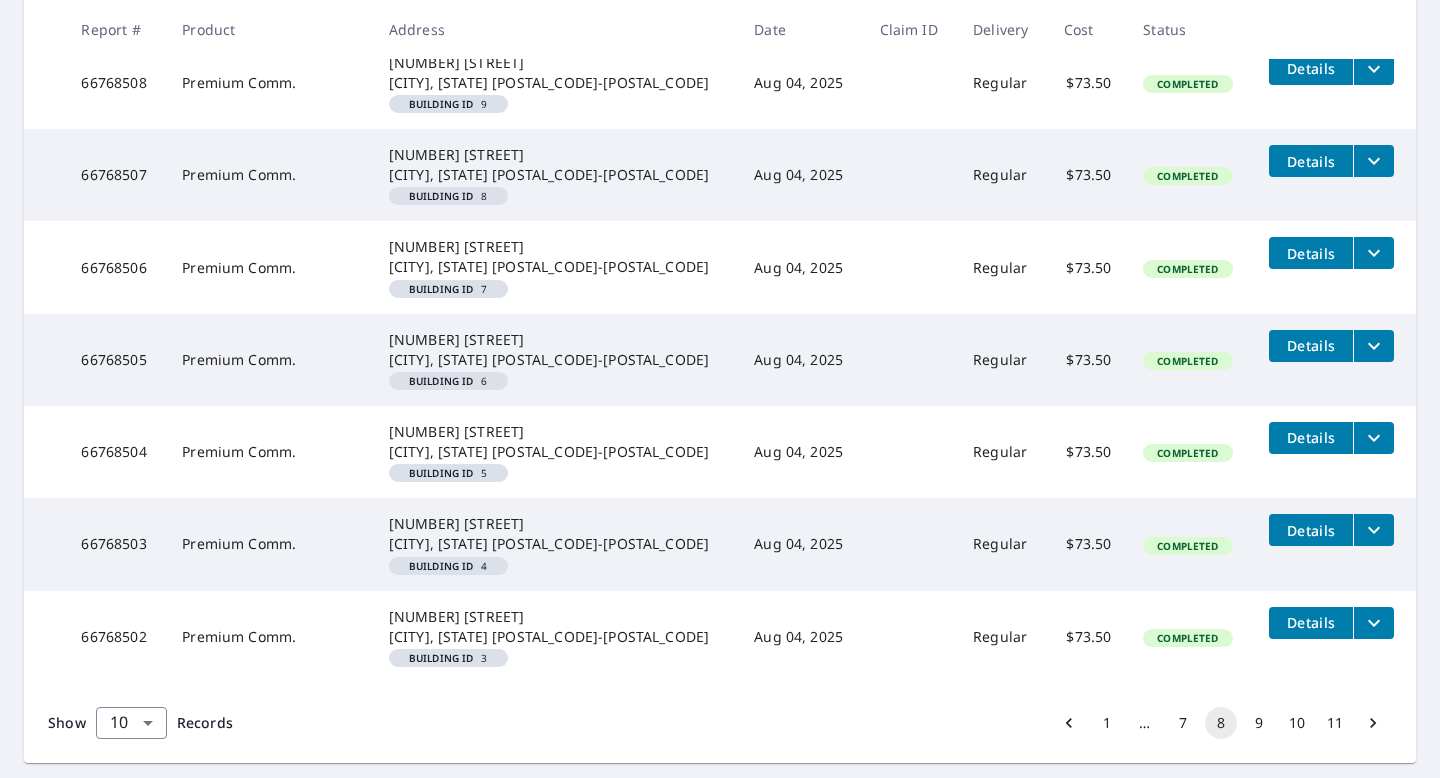 scroll, scrollTop: 735, scrollLeft: 0, axis: vertical 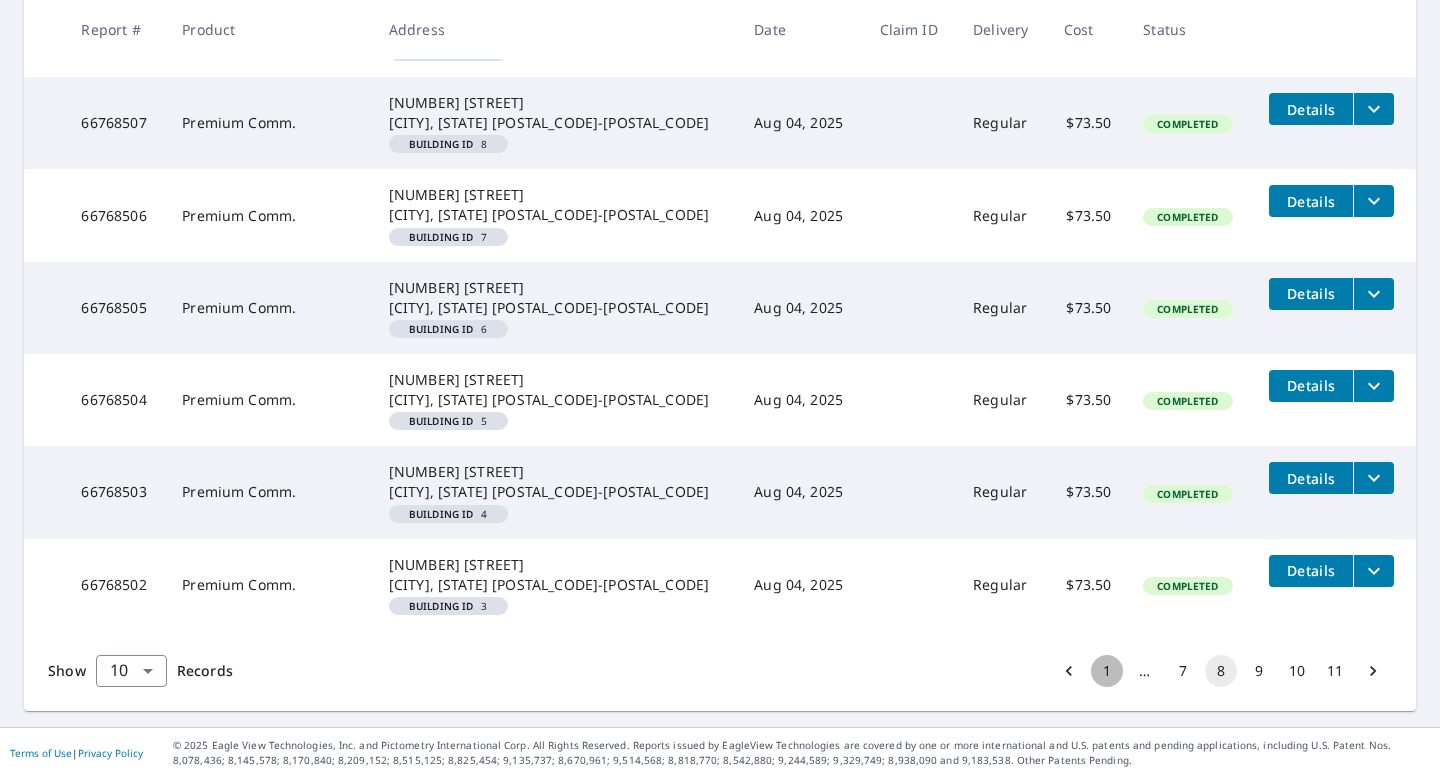 click on "1" at bounding box center (1107, 671) 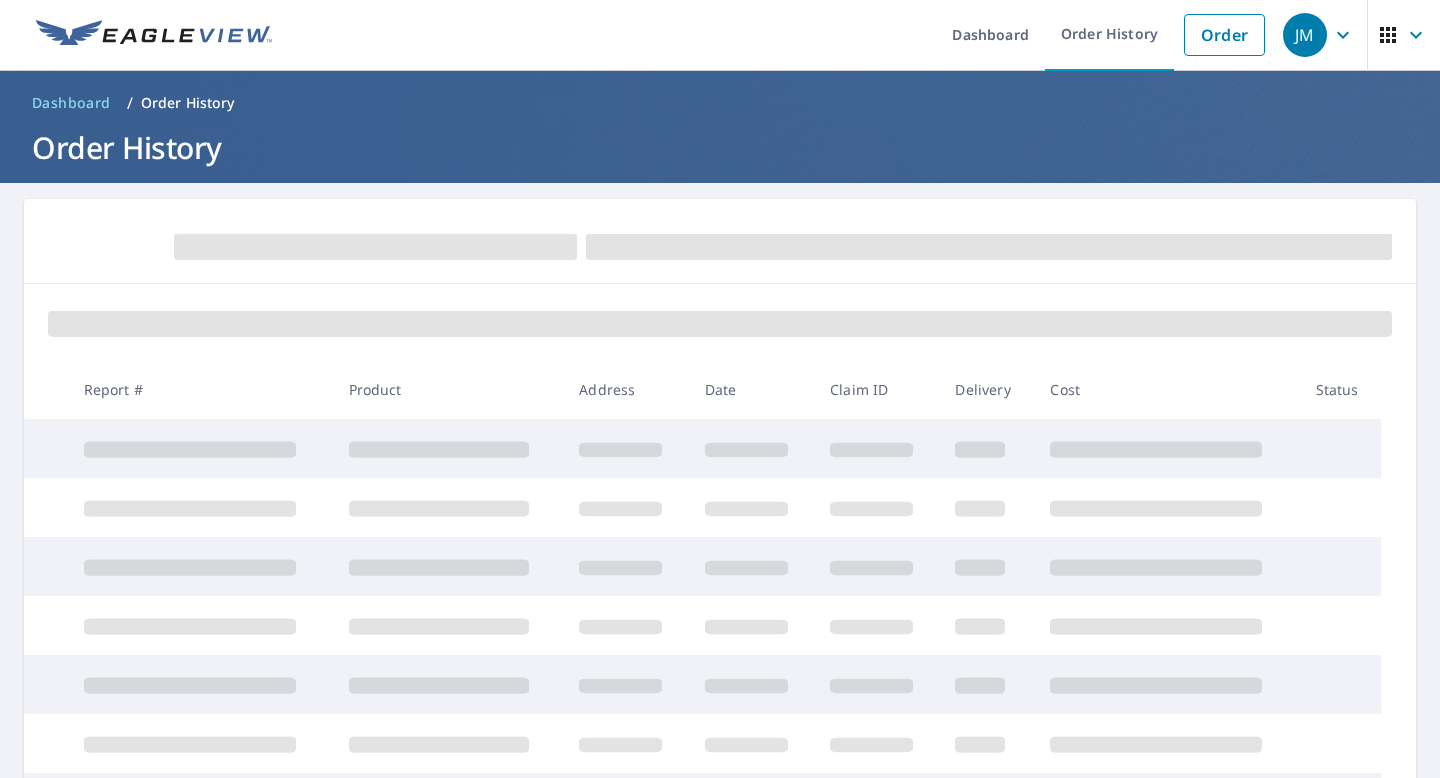 scroll, scrollTop: 0, scrollLeft: 0, axis: both 